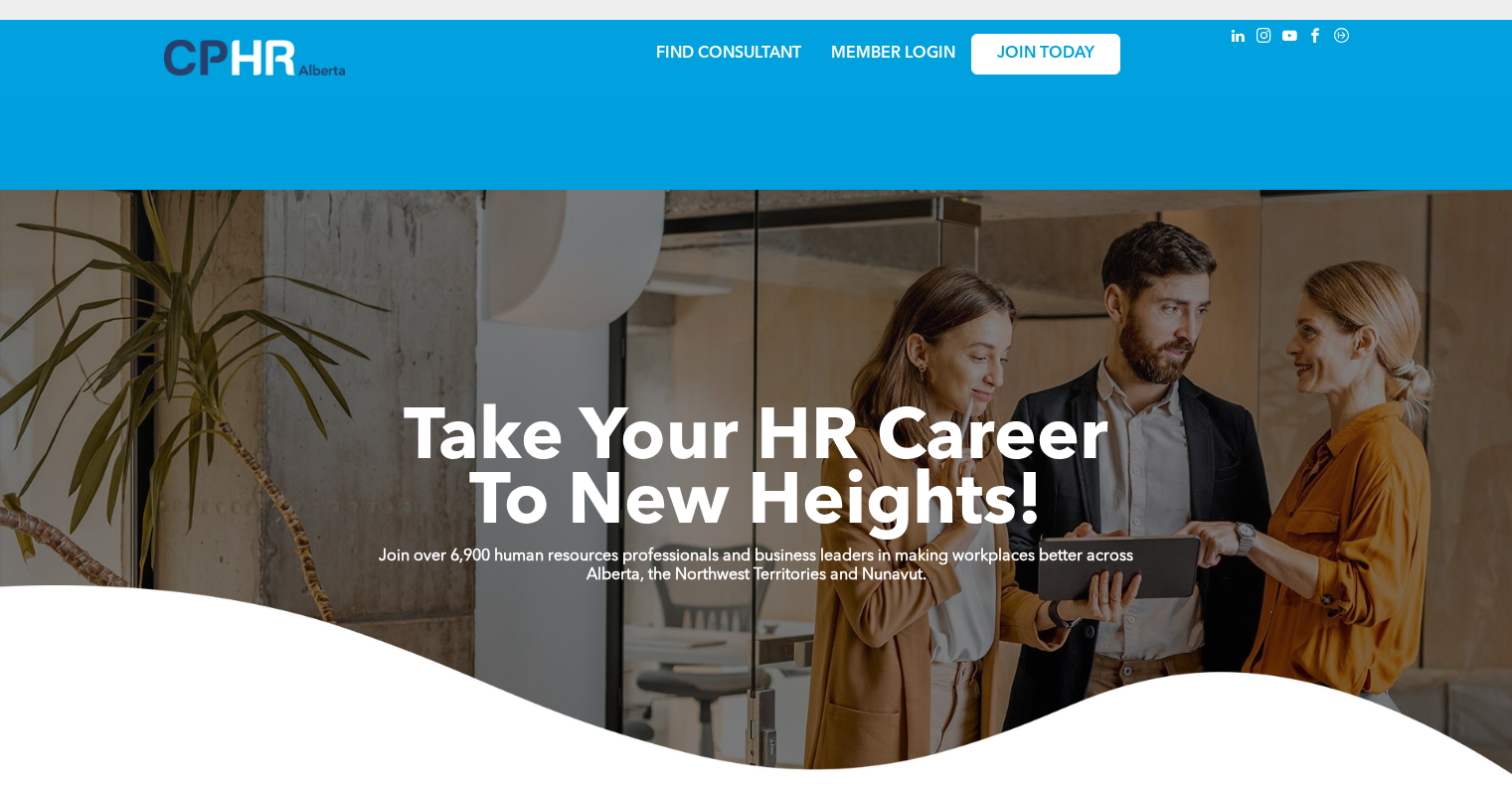 scroll, scrollTop: 0, scrollLeft: 0, axis: both 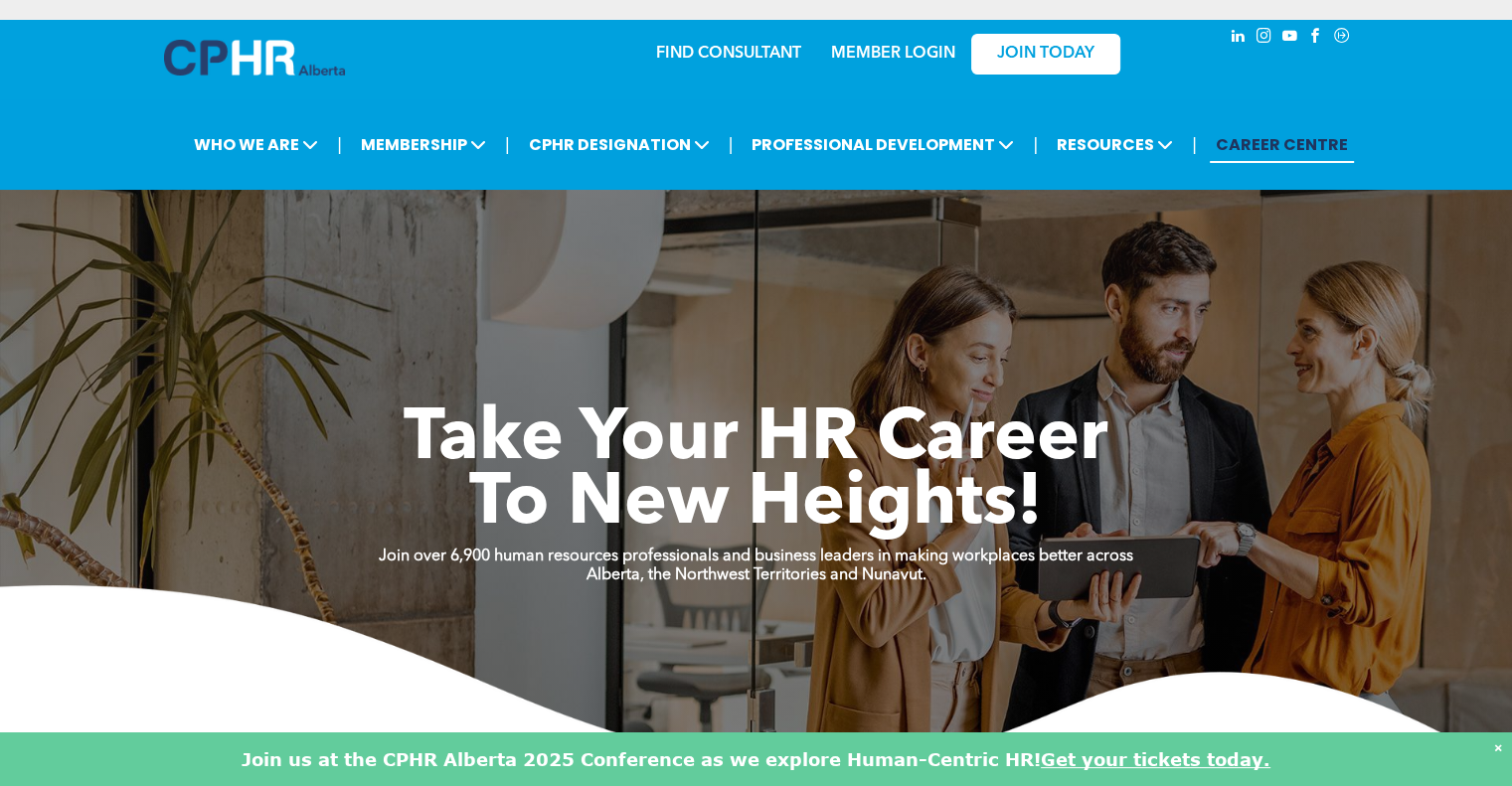 click on "FIND CONSULTANT" at bounding box center [729, 54] 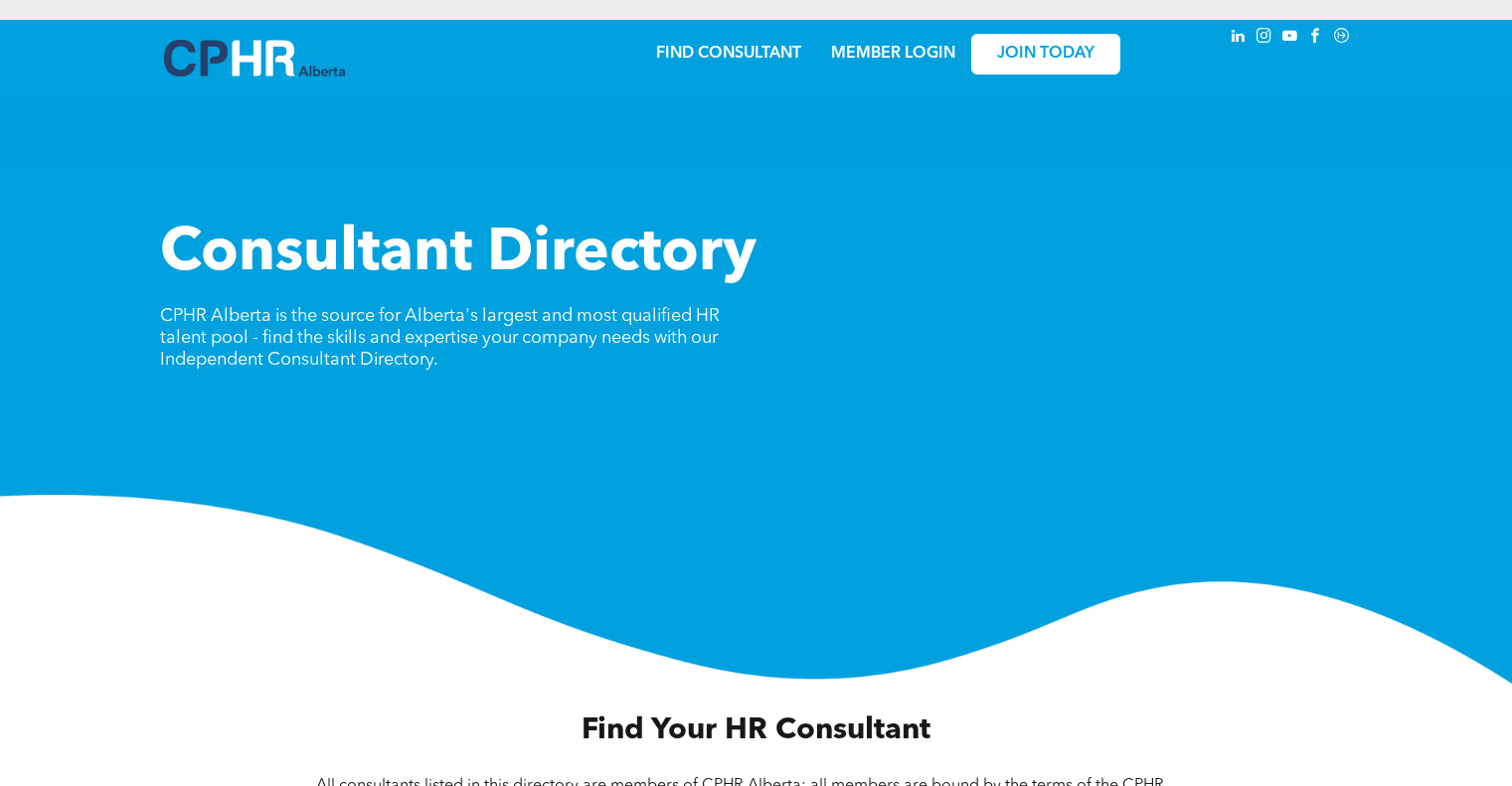 scroll, scrollTop: 0, scrollLeft: 0, axis: both 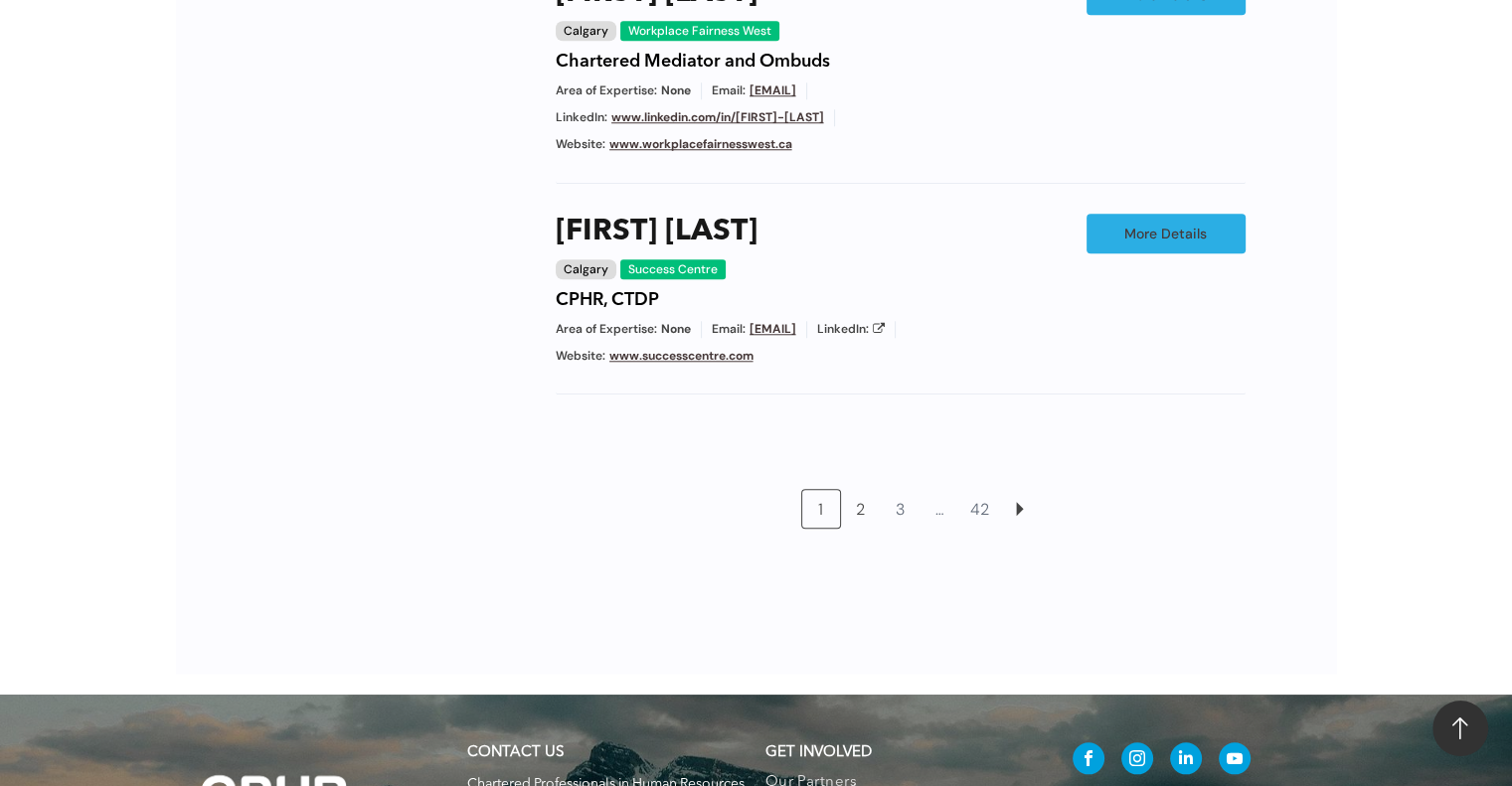 click on "2" at bounding box center (861, 509) 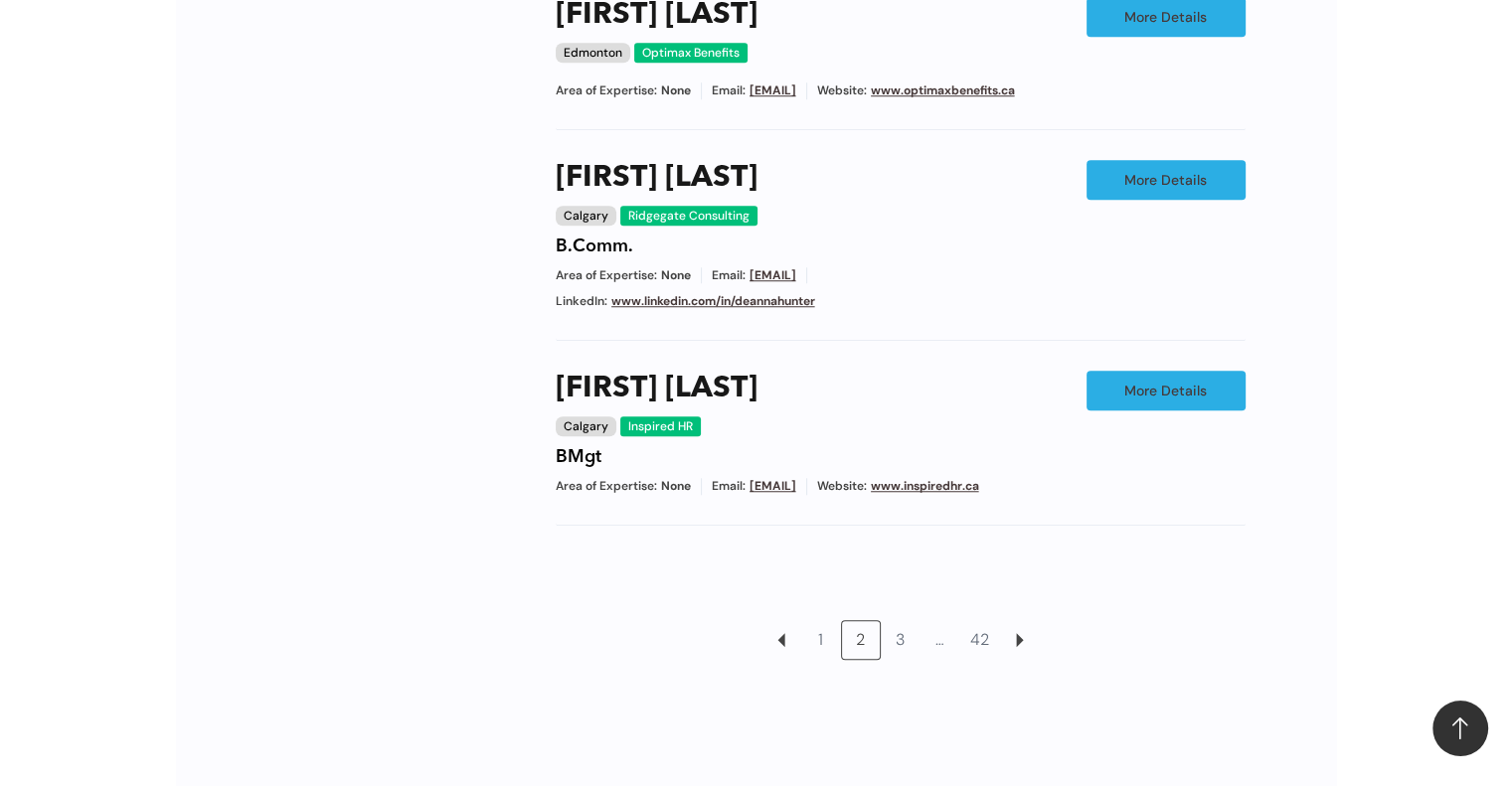 scroll, scrollTop: 1570, scrollLeft: 0, axis: vertical 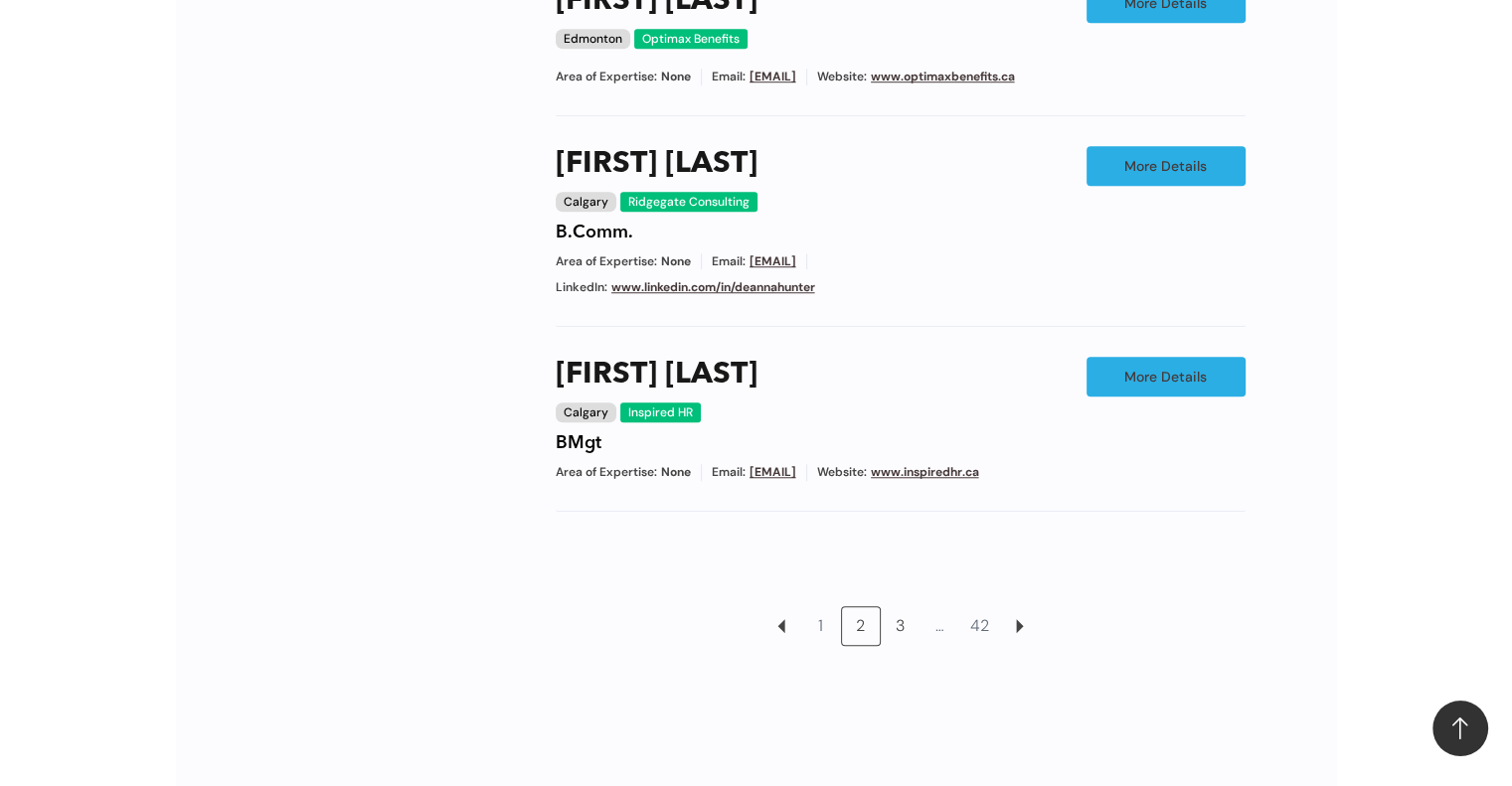 click on "3" at bounding box center [901, 626] 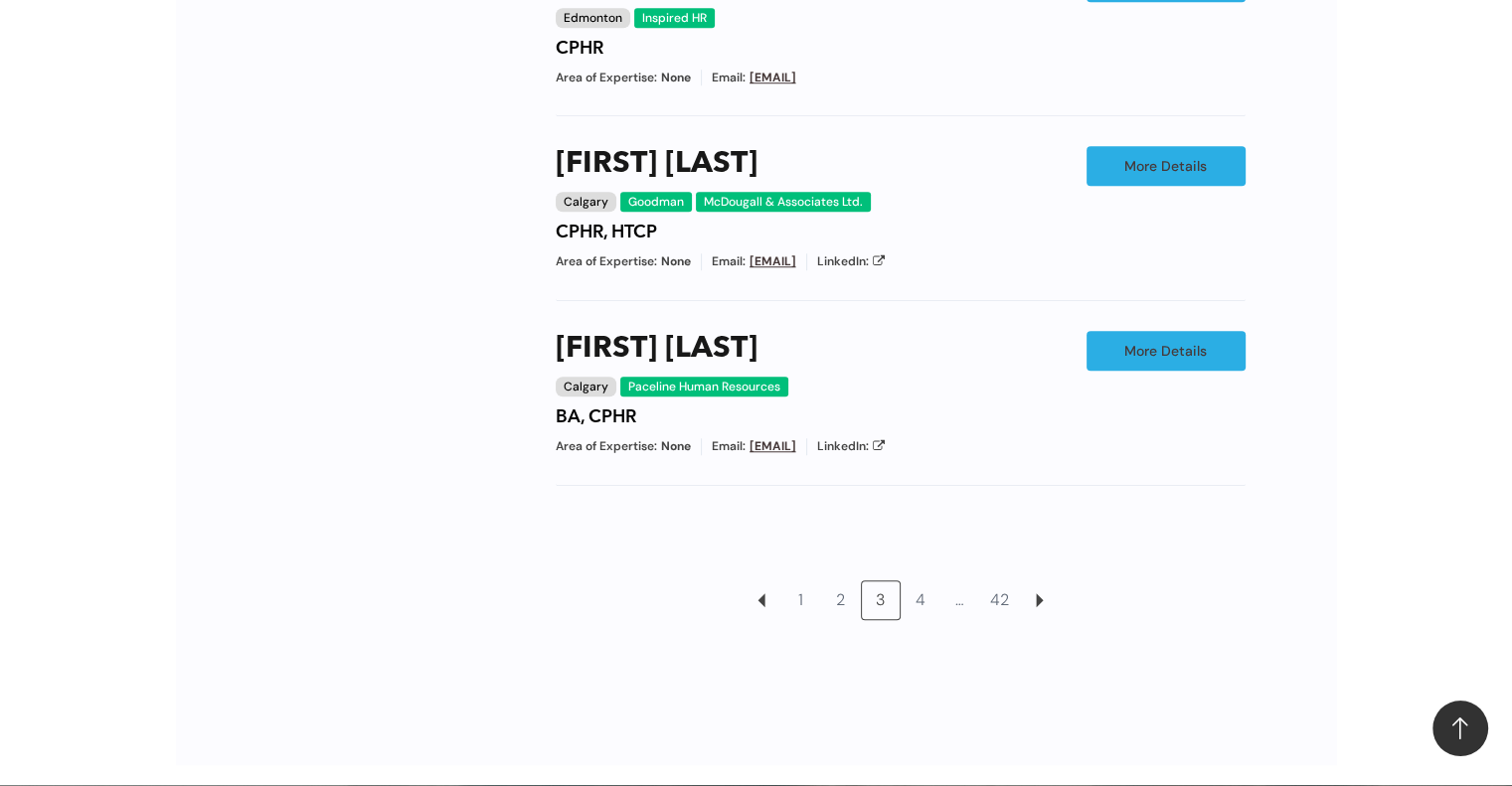 scroll, scrollTop: 1669, scrollLeft: 0, axis: vertical 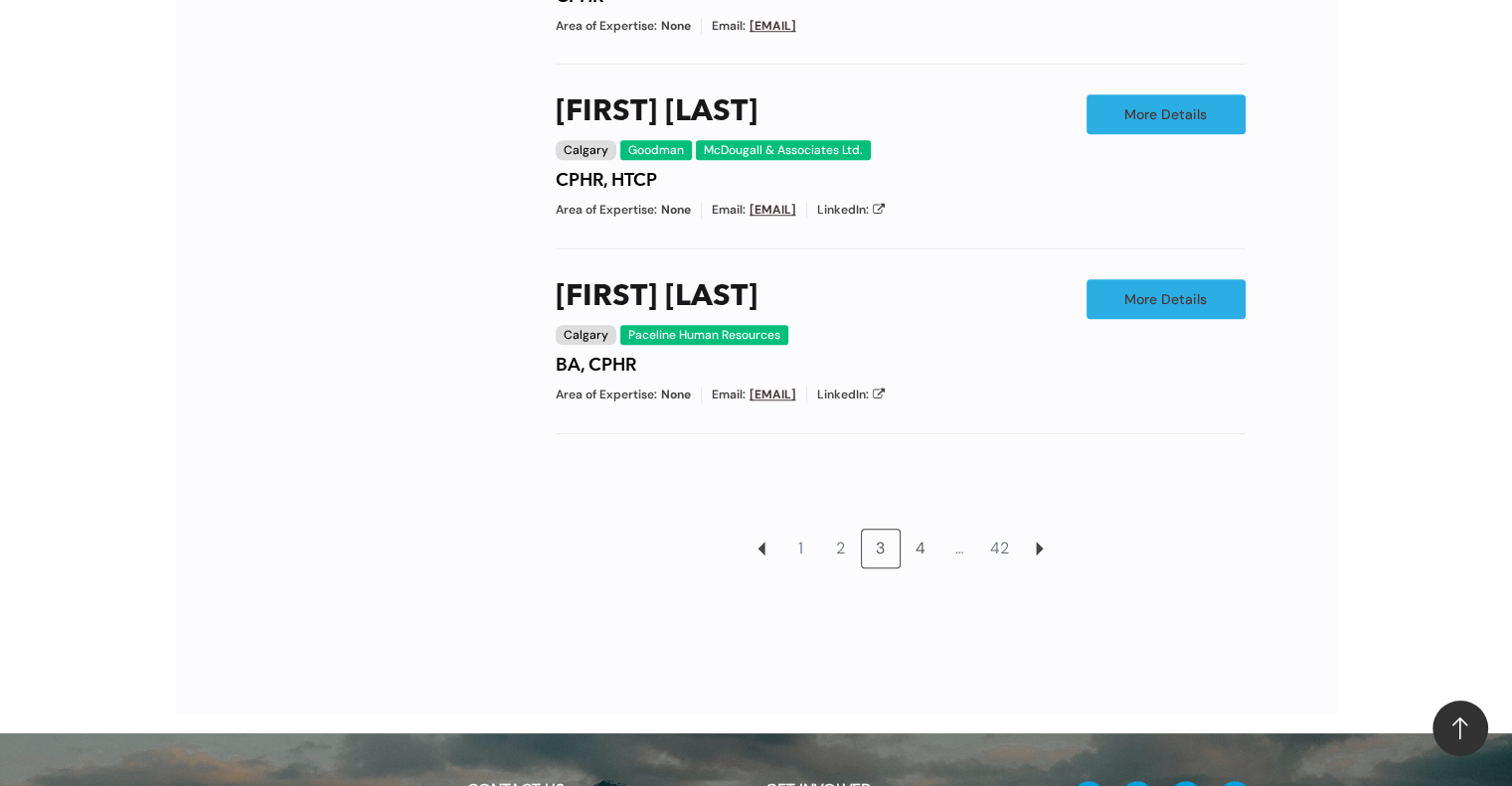 click on "4" at bounding box center (921, 549) 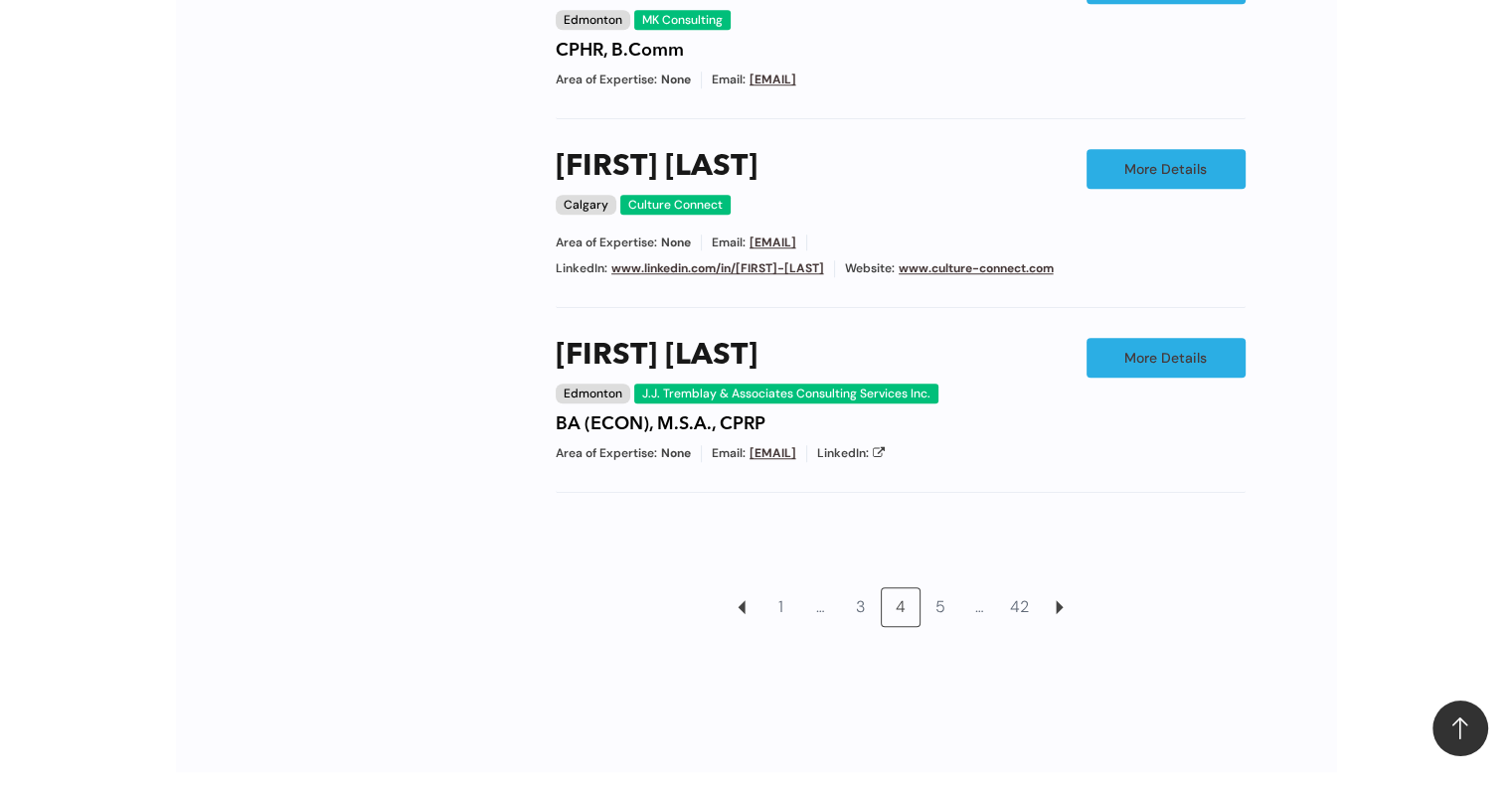 scroll, scrollTop: 1570, scrollLeft: 0, axis: vertical 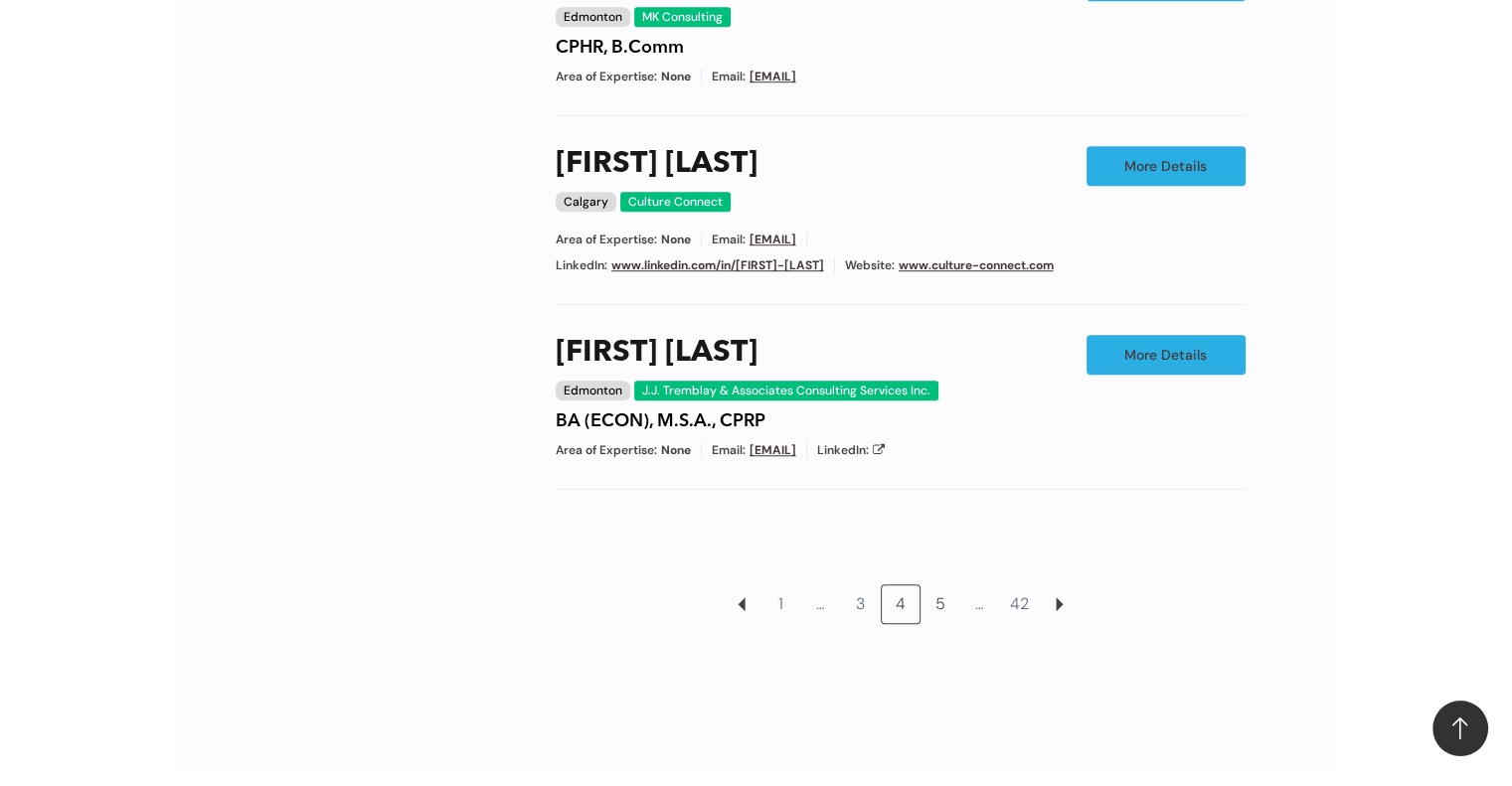 click on "5" at bounding box center [940, 604] 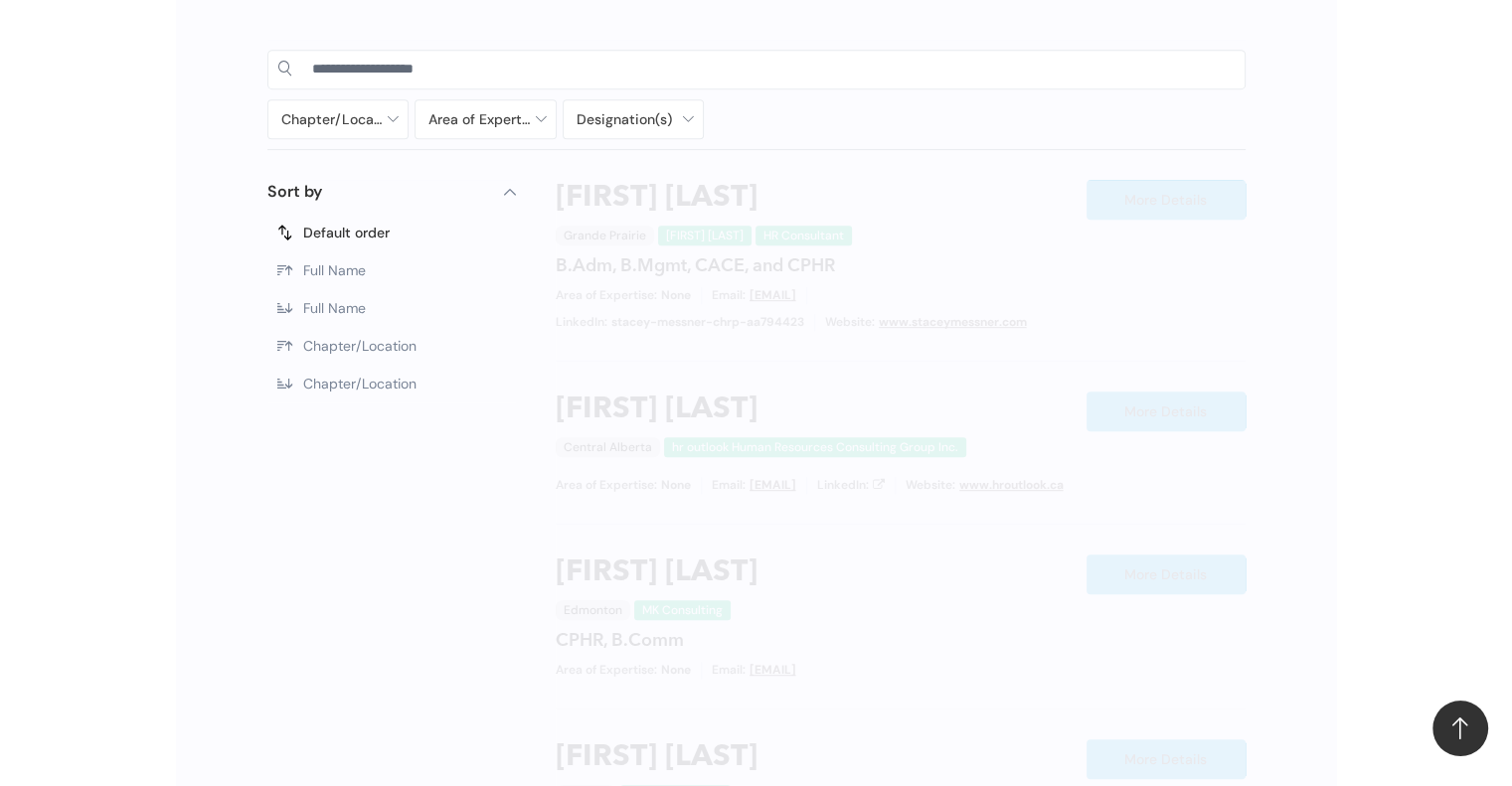scroll, scrollTop: 974, scrollLeft: 0, axis: vertical 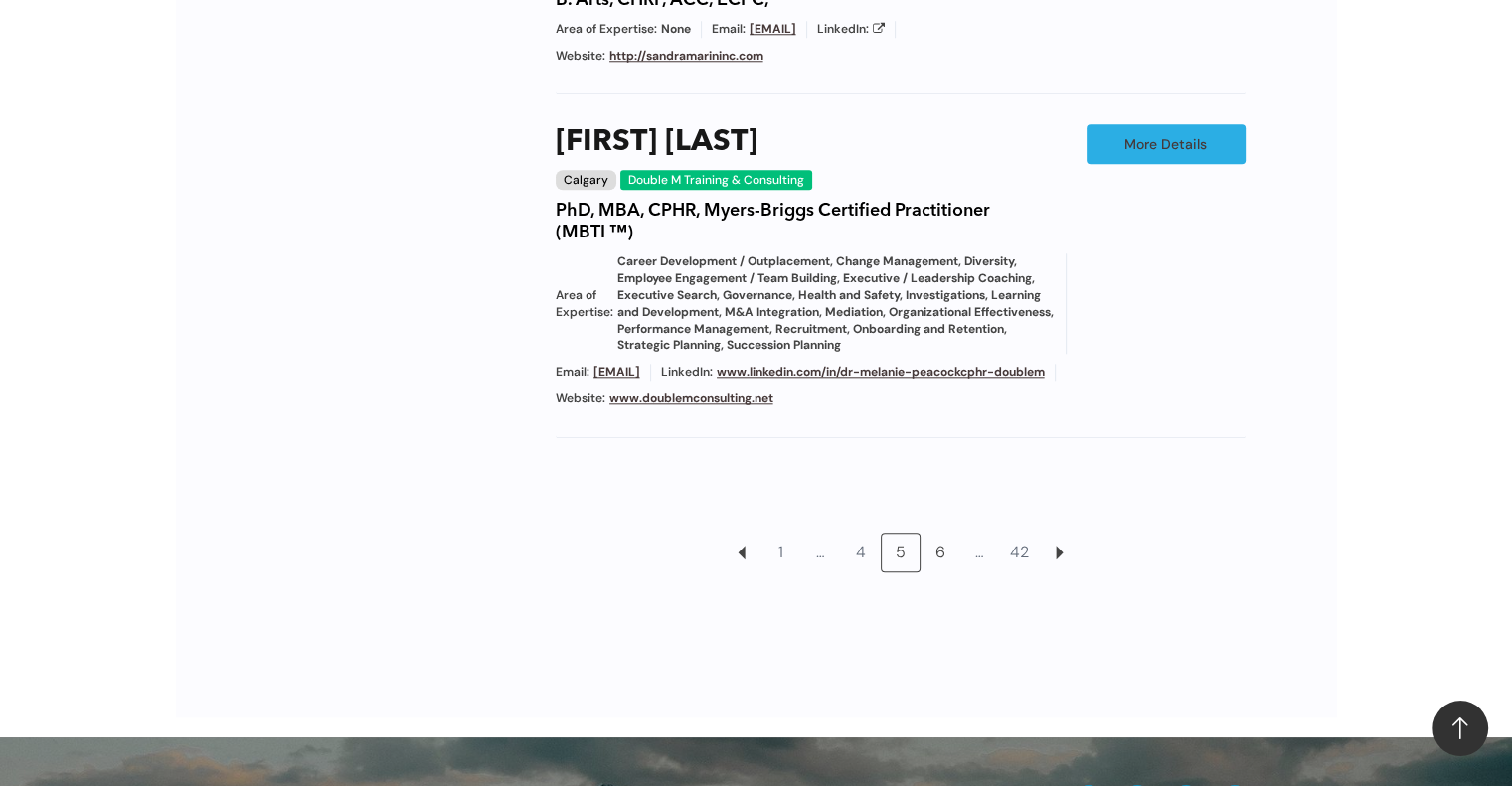 click on "6" at bounding box center (940, 552) 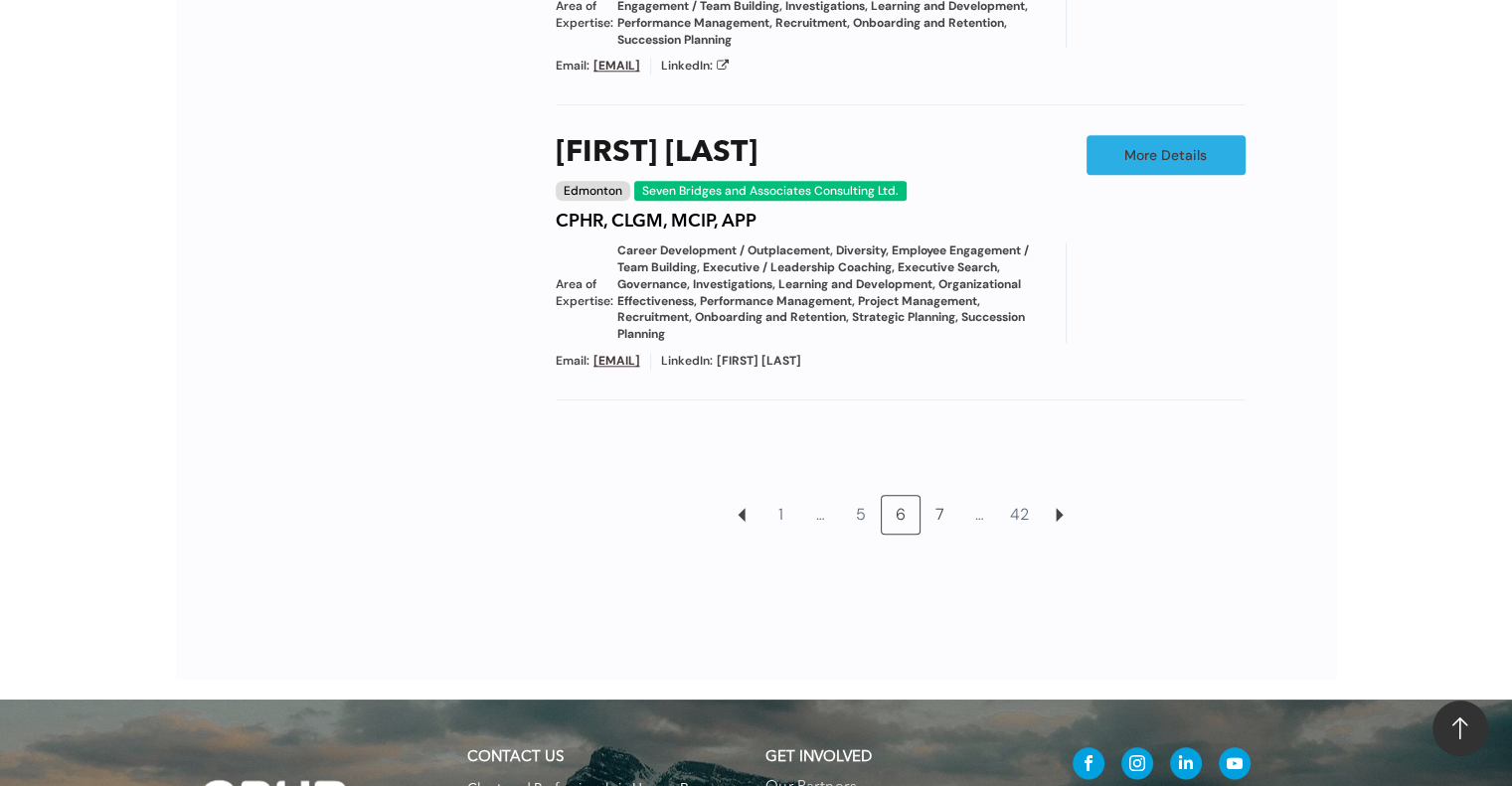 click on "7" at bounding box center (940, 515) 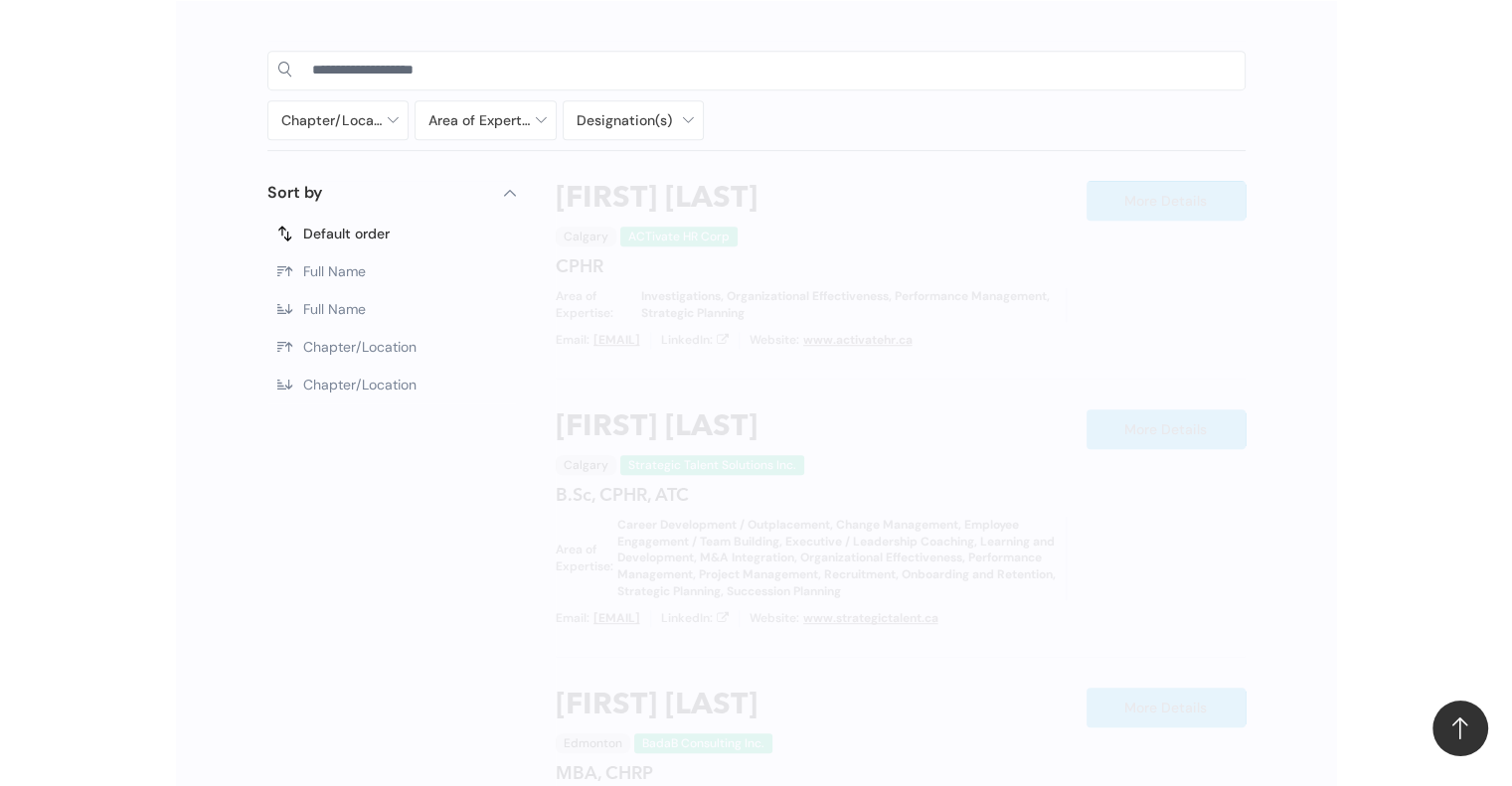 scroll, scrollTop: 974, scrollLeft: 0, axis: vertical 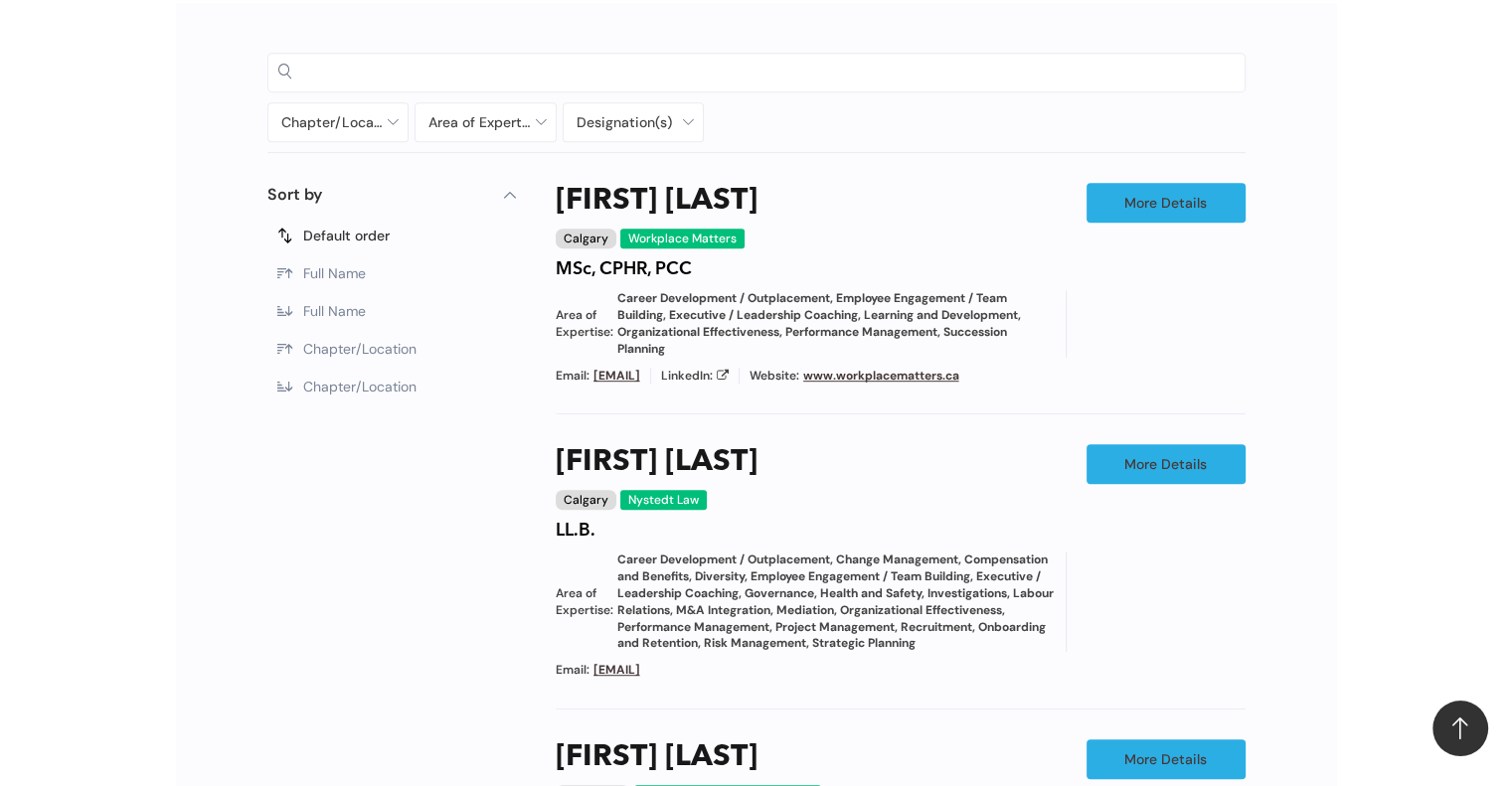 click at bounding box center [773, 72] 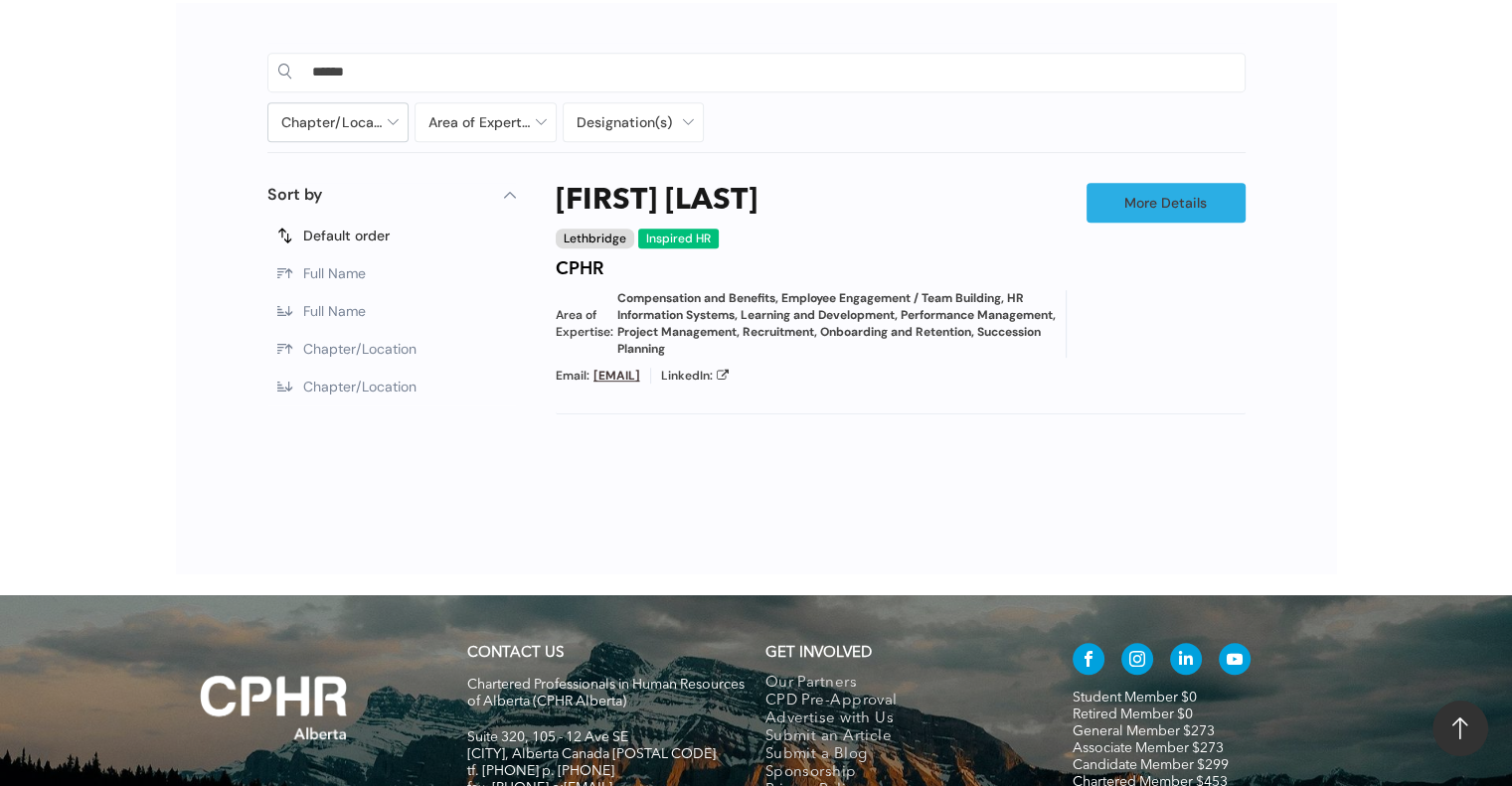 type on "******" 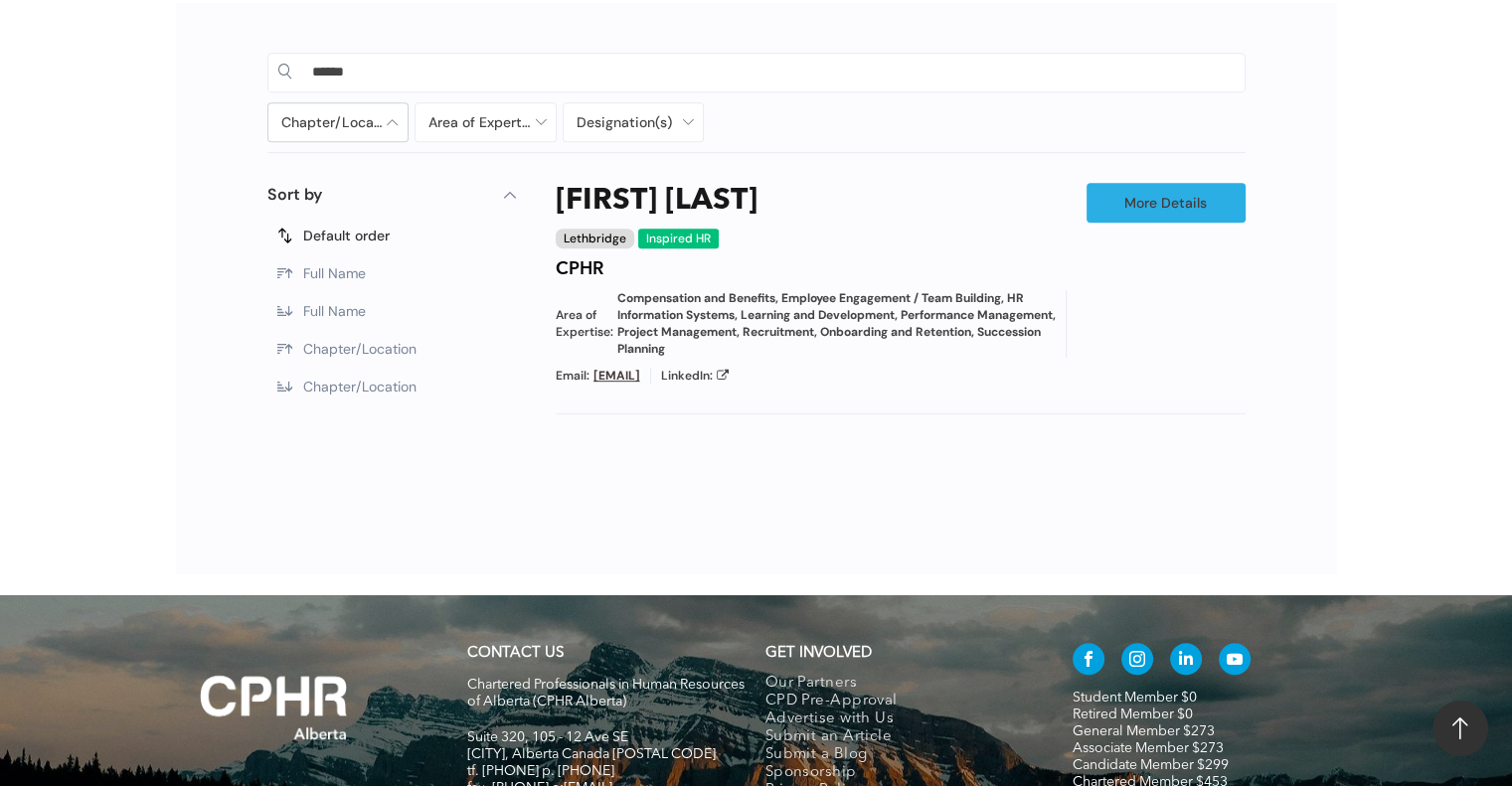 click at bounding box center [338, 122] 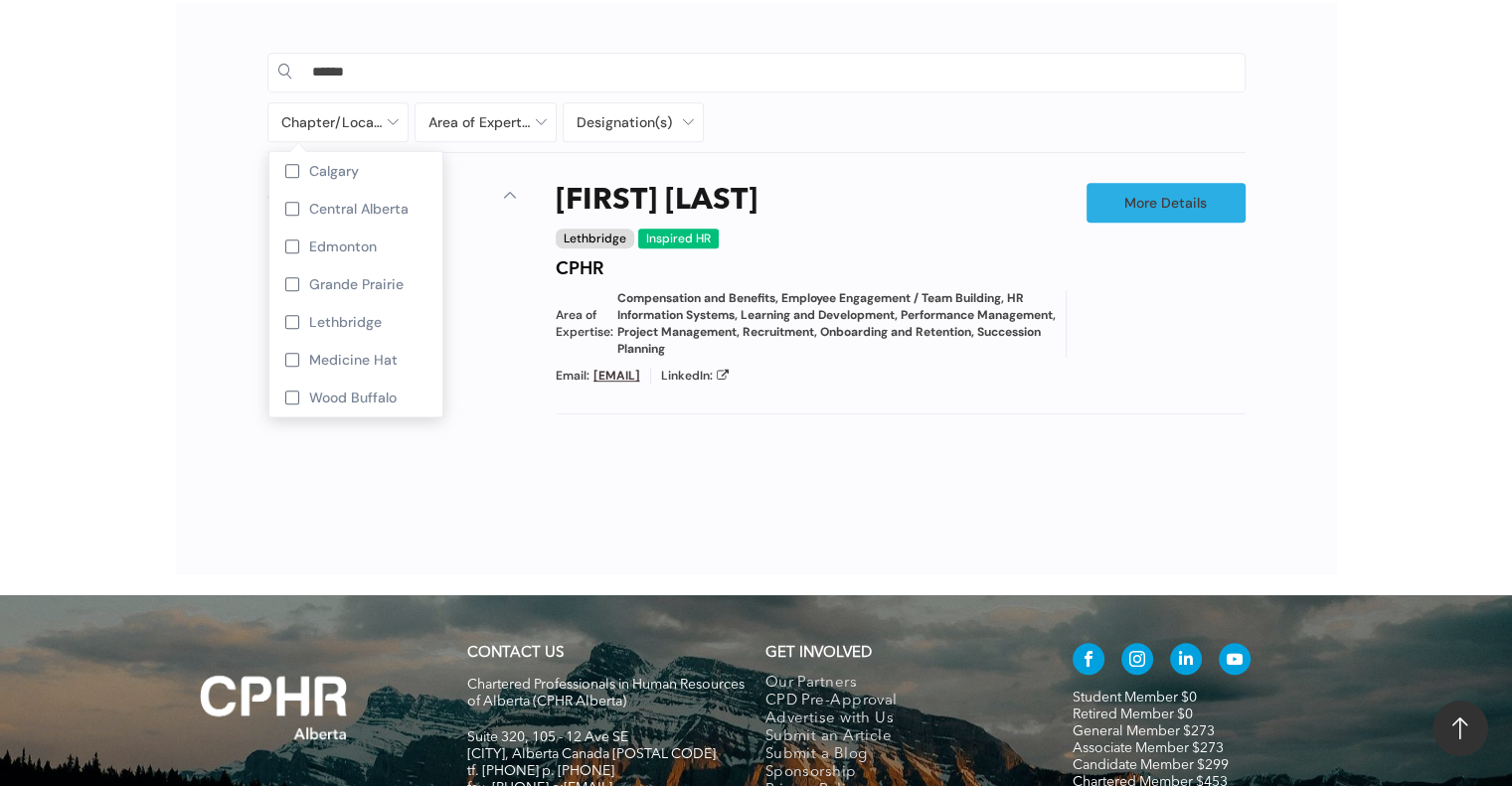 click on "******    Chapter/Location
Calgary   Central Alberta   Edmonton   Grande Prairie   Lethbridge   Medicine Hat   Wood Buffalo     No elements found. Consider changing the search query.   List is empty.      Area of Expertise
- Change Management
- Compensation and Benefits
- Diversity
- Employee Engagement / Team Building
- Executive / Leadership Coaching
- Governance
- Health and Safety
- Mediation
- Organizational Effectiveness
- Performance Management
- Project Management
- Recruitment   Career Development / Outplacement   Career Development/Outplacement   Change Management   Compensation and Benefits   Diversity   Employee Engagement / Team Building   Executive / Leadership Coaching   Executive Search   Executive/Leadership Coaching   Governance   HR Information Systems   Health and Safety   Investigations   Labour Relations   Leadership Communication   Learning and Development   M&A Integration   Mediation   None" at bounding box center [756, 288] 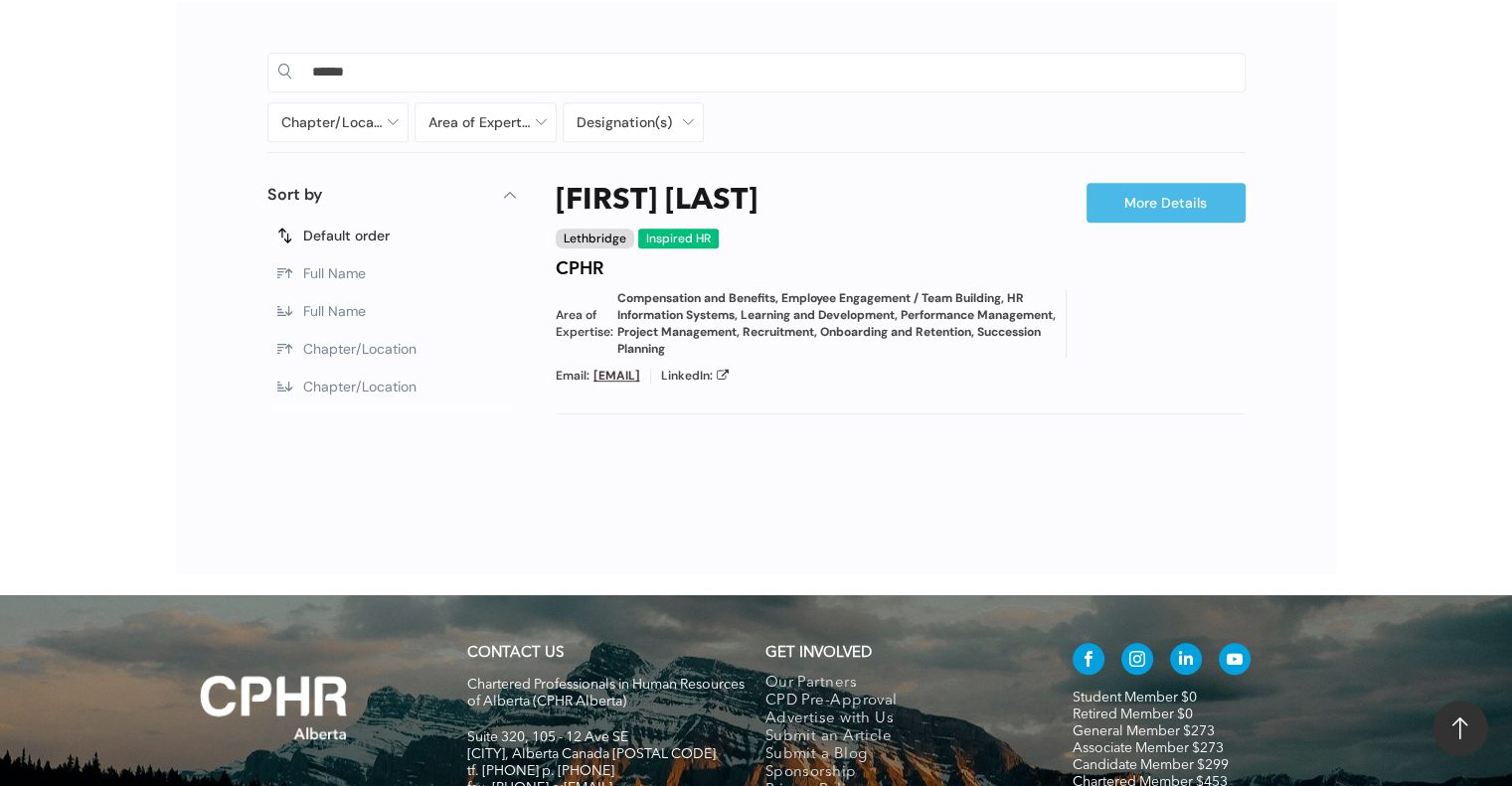 click on "More Details" at bounding box center [1166, 203] 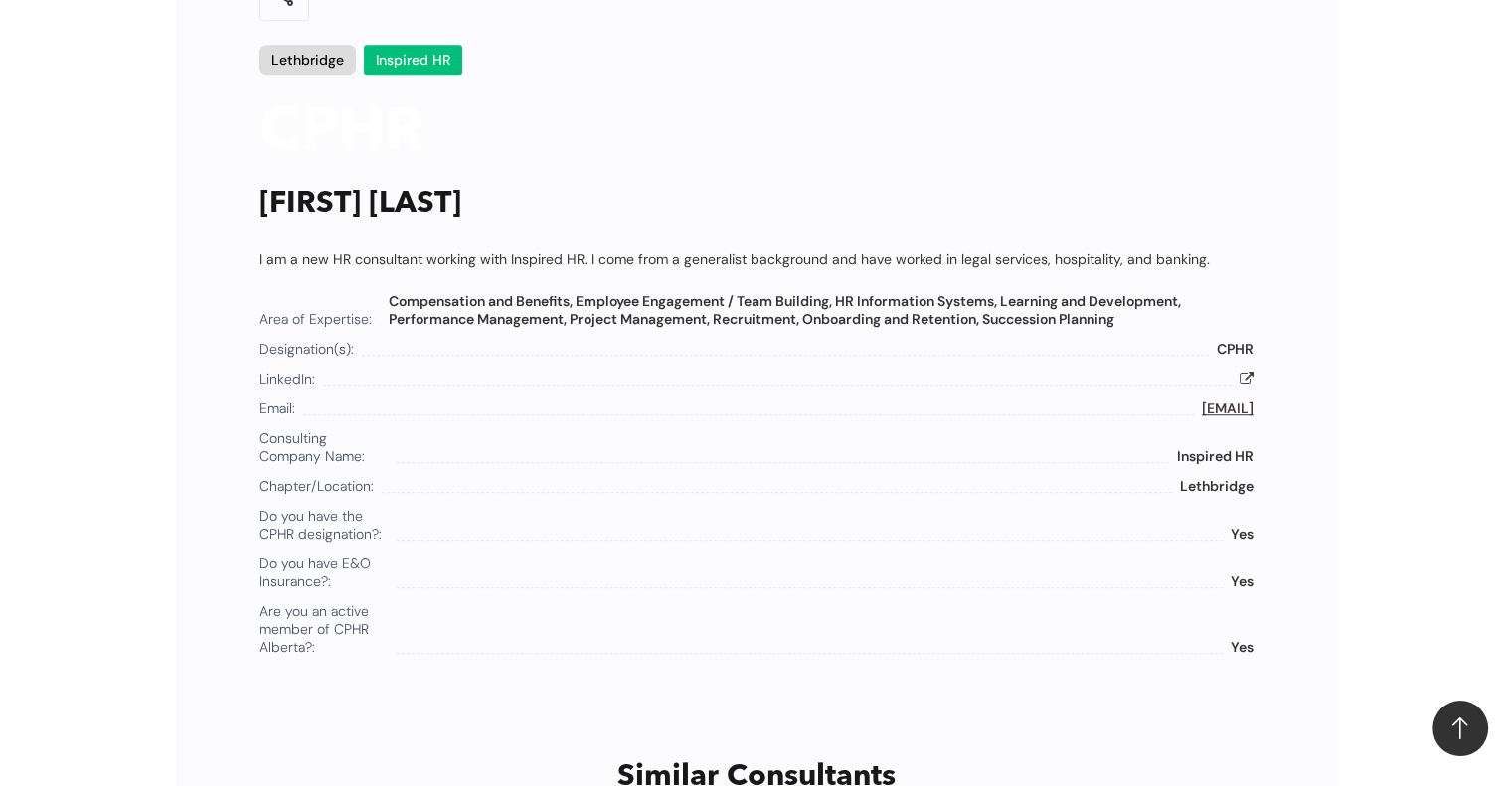 scroll, scrollTop: 1173, scrollLeft: 0, axis: vertical 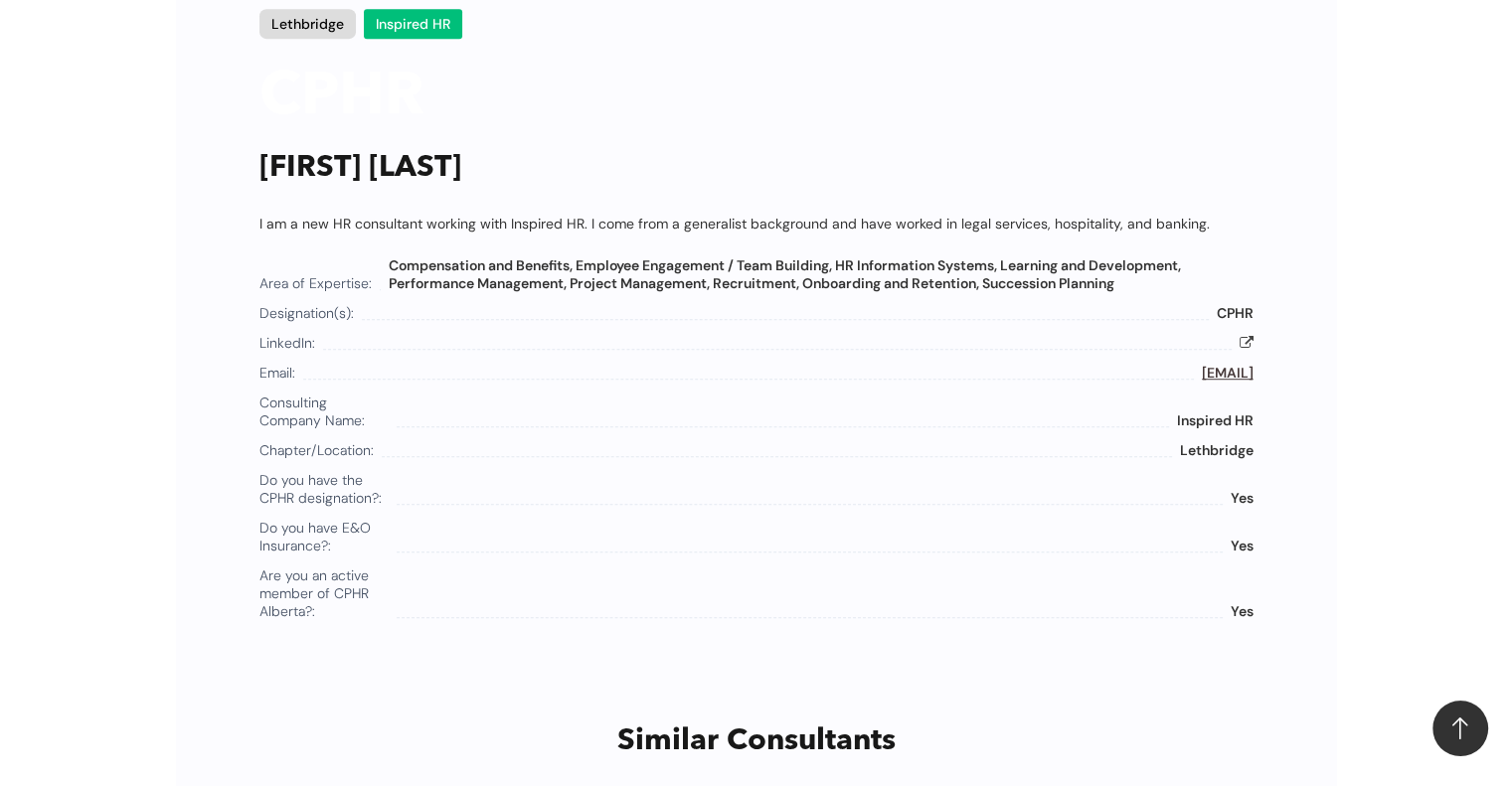 drag, startPoint x: 240, startPoint y: 163, endPoint x: 540, endPoint y: 163, distance: 300 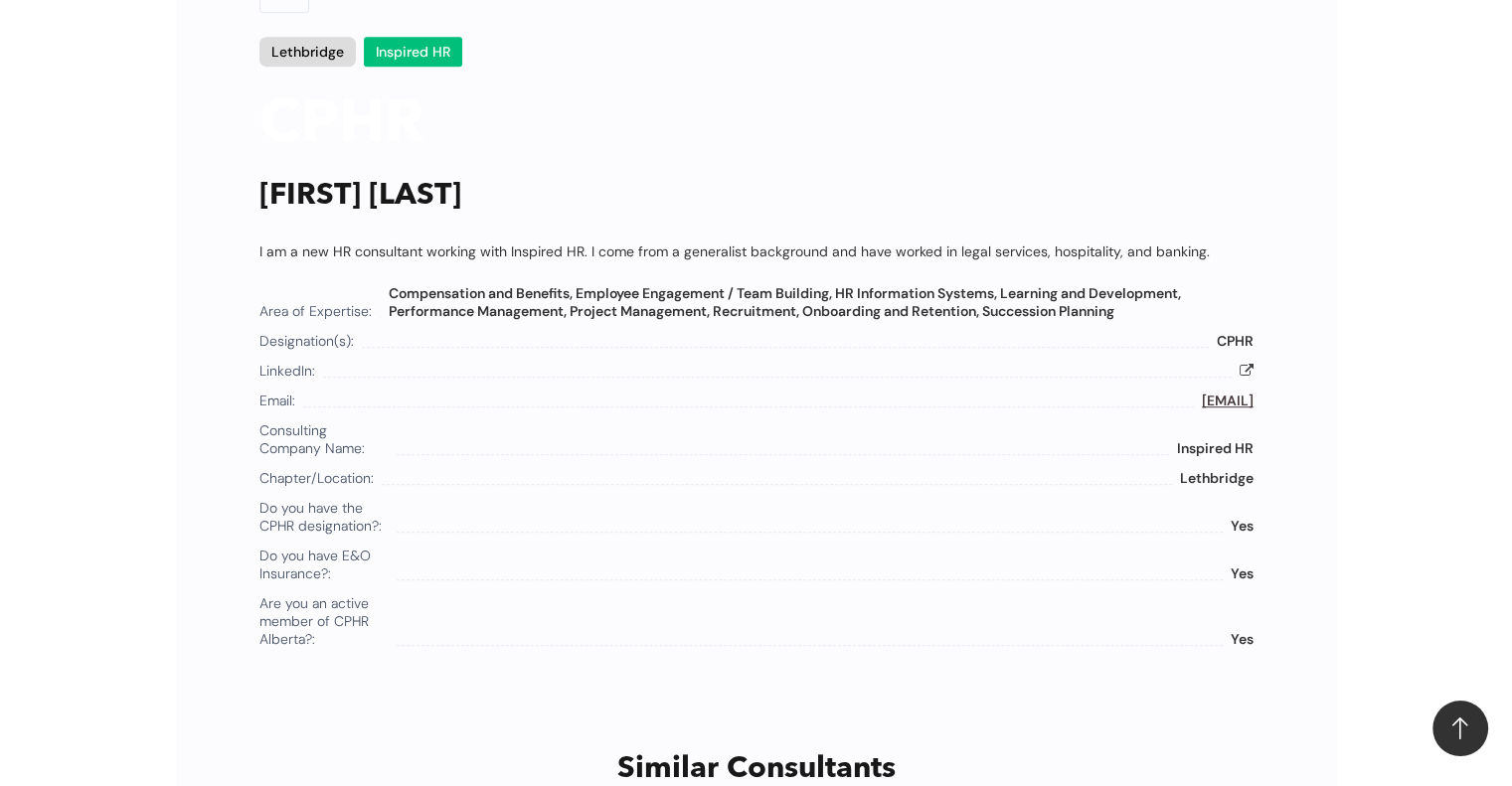 scroll, scrollTop: 1173, scrollLeft: 0, axis: vertical 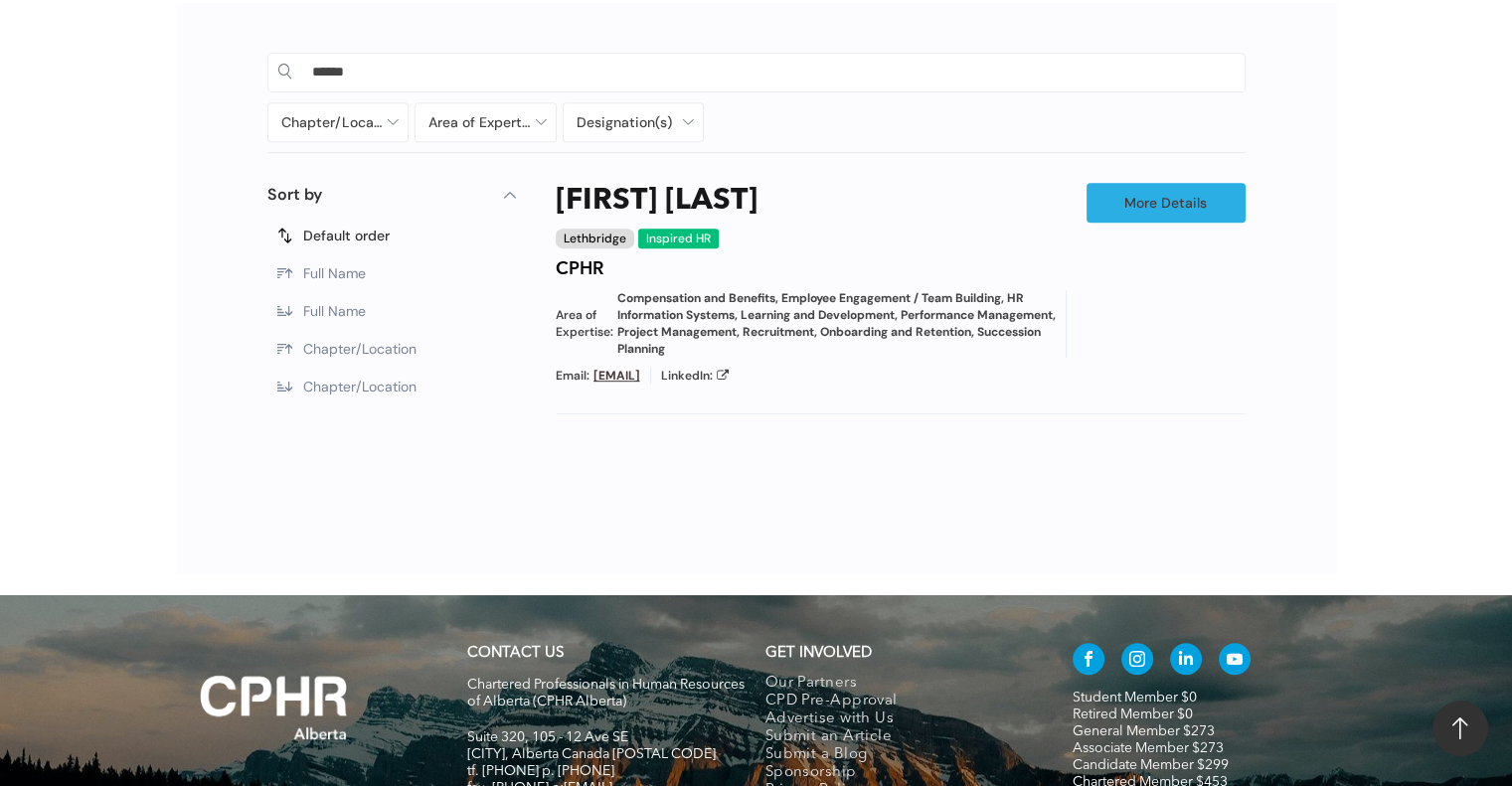 drag, startPoint x: 378, startPoint y: 67, endPoint x: 263, endPoint y: 68, distance: 115.00435 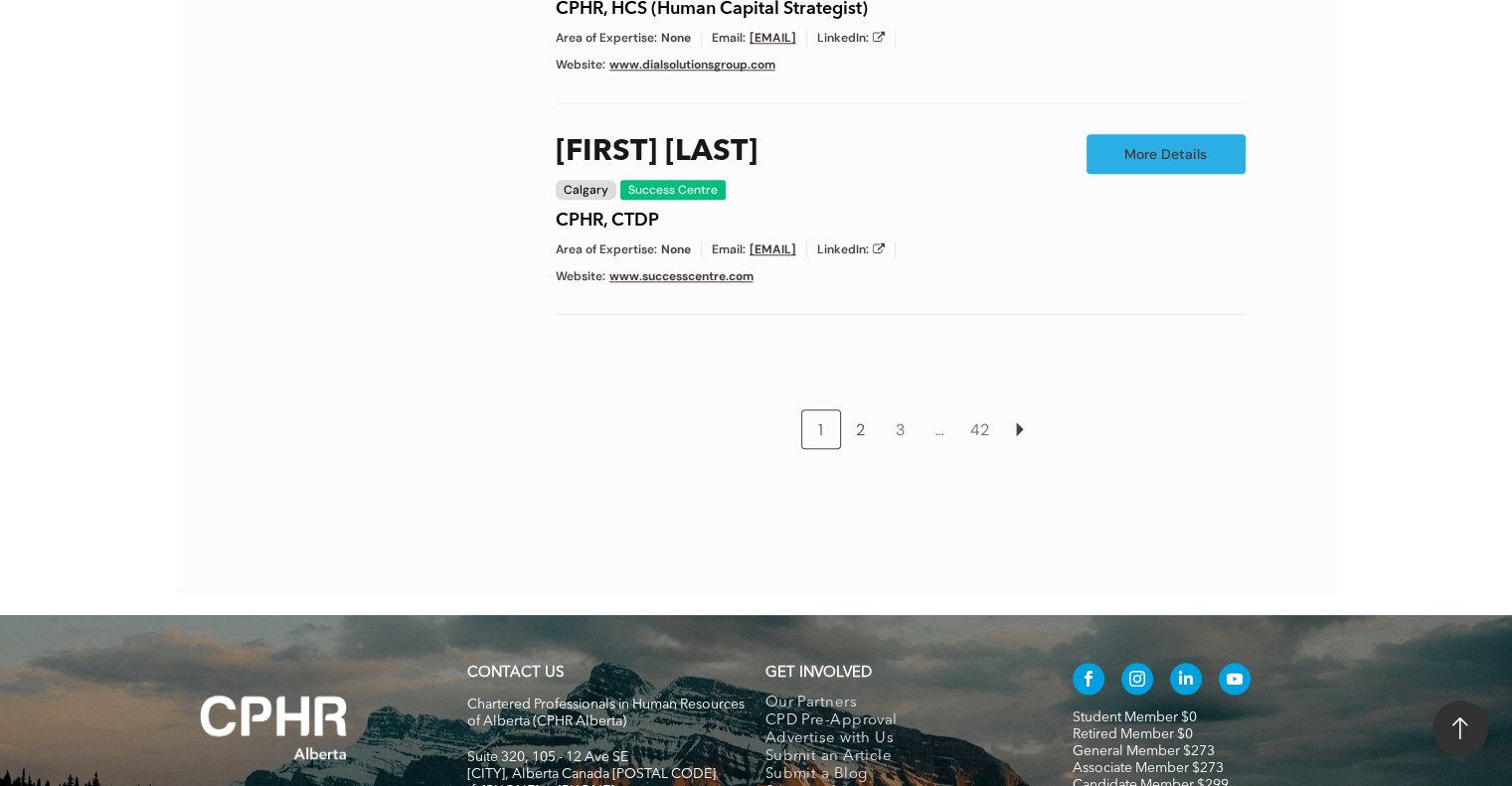click on "2" at bounding box center (861, 429) 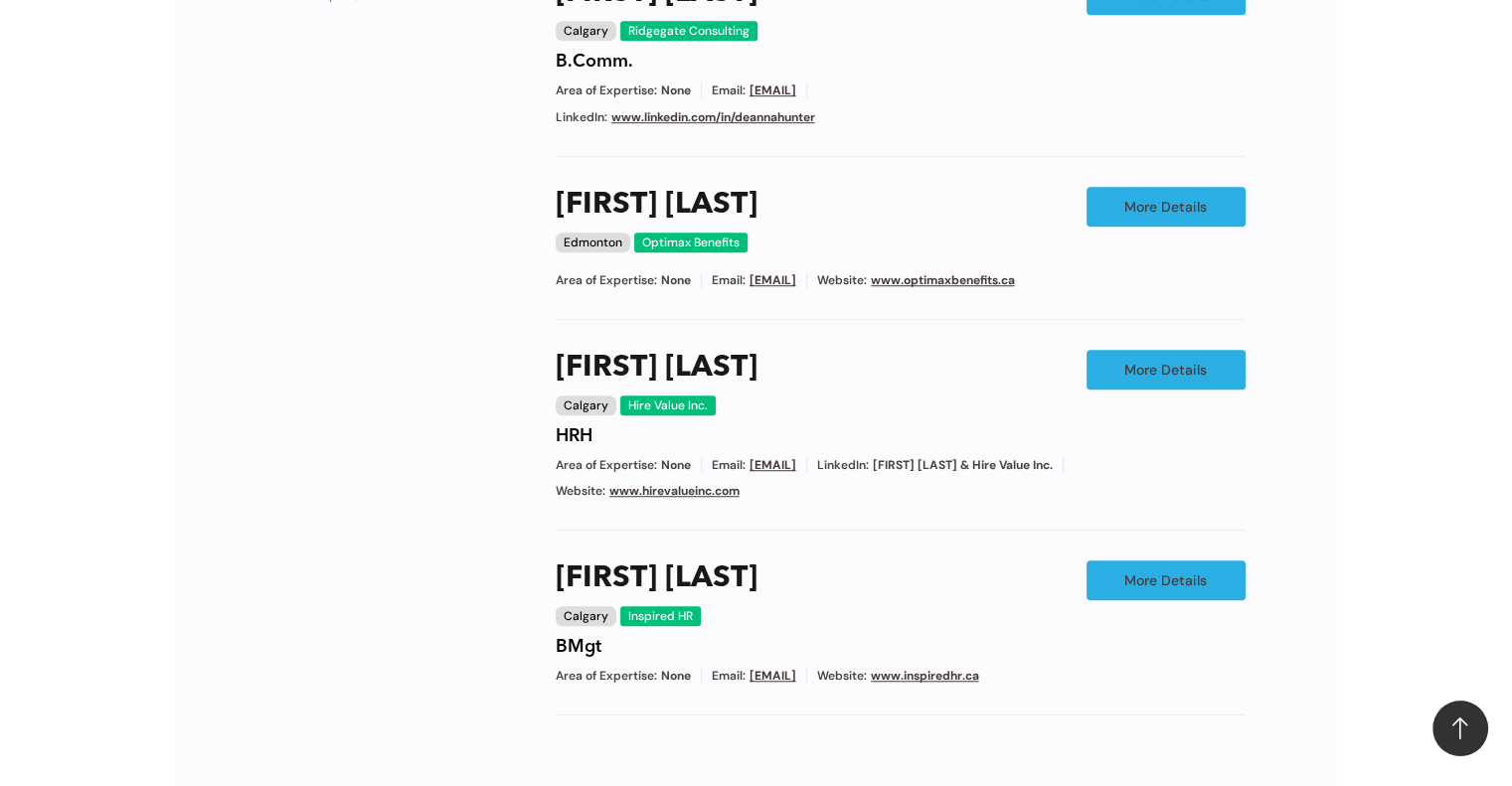 scroll, scrollTop: 1371, scrollLeft: 0, axis: vertical 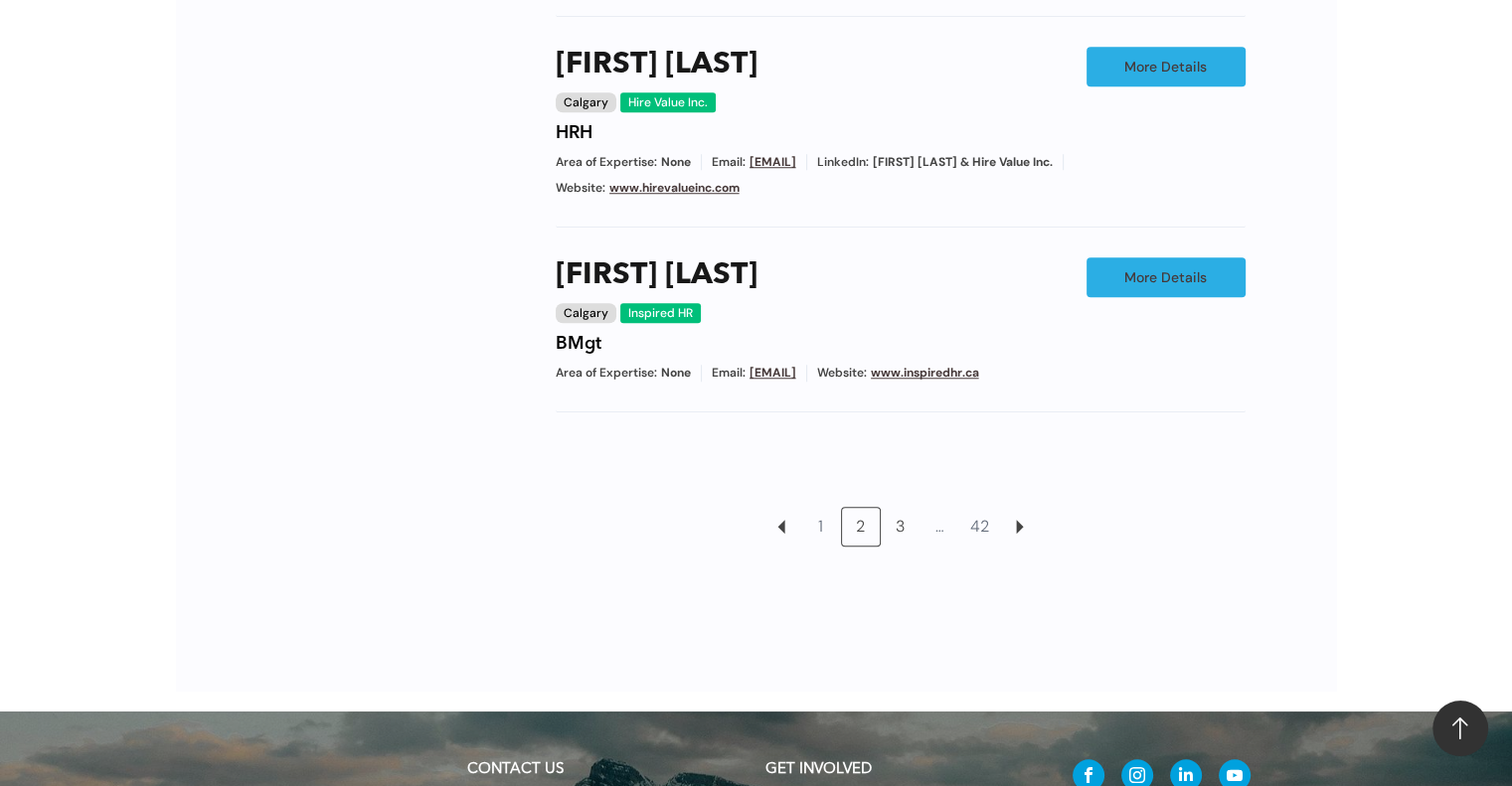 click on "3" at bounding box center (901, 527) 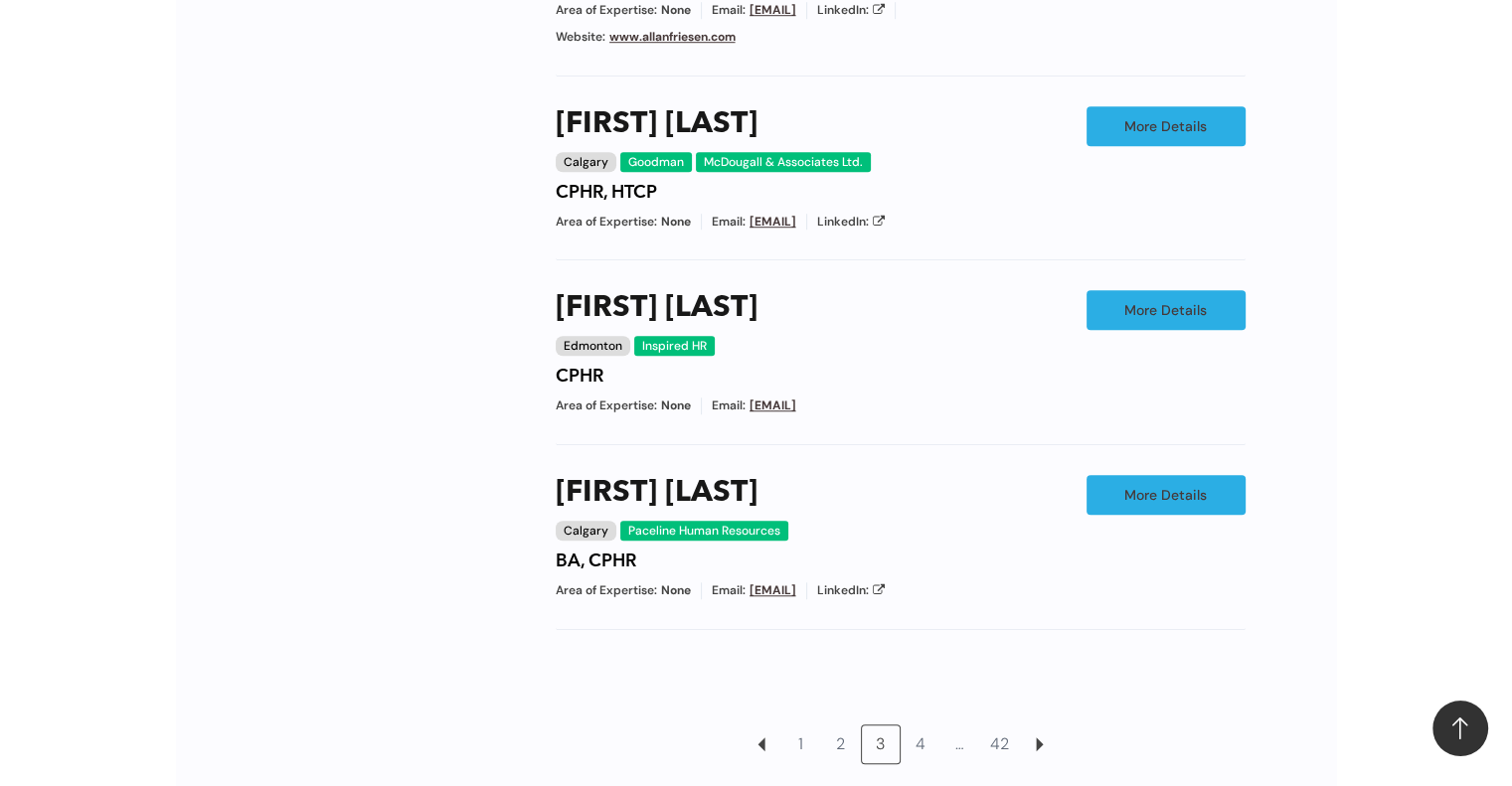 scroll, scrollTop: 1570, scrollLeft: 0, axis: vertical 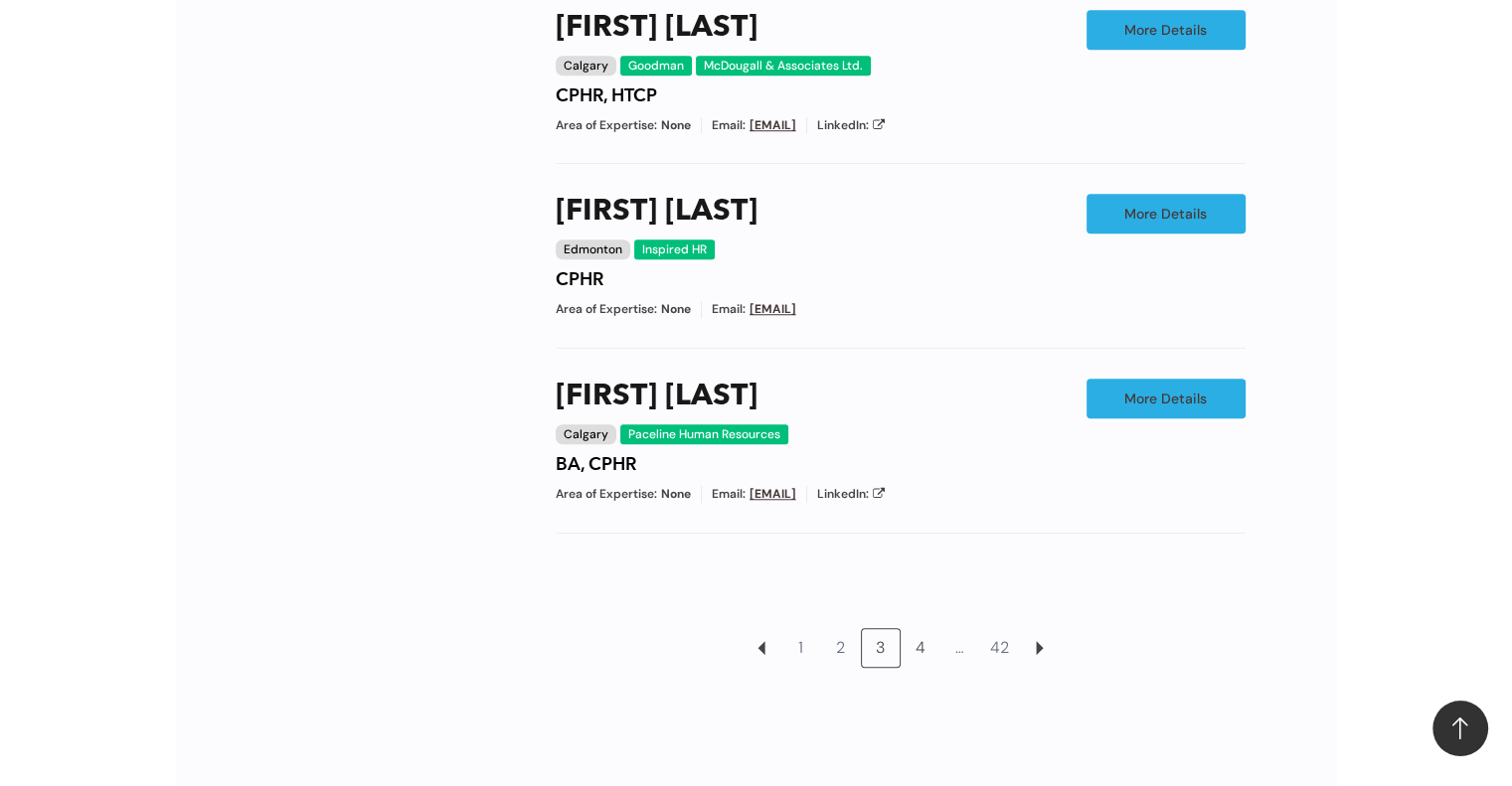 click on "4" at bounding box center (921, 648) 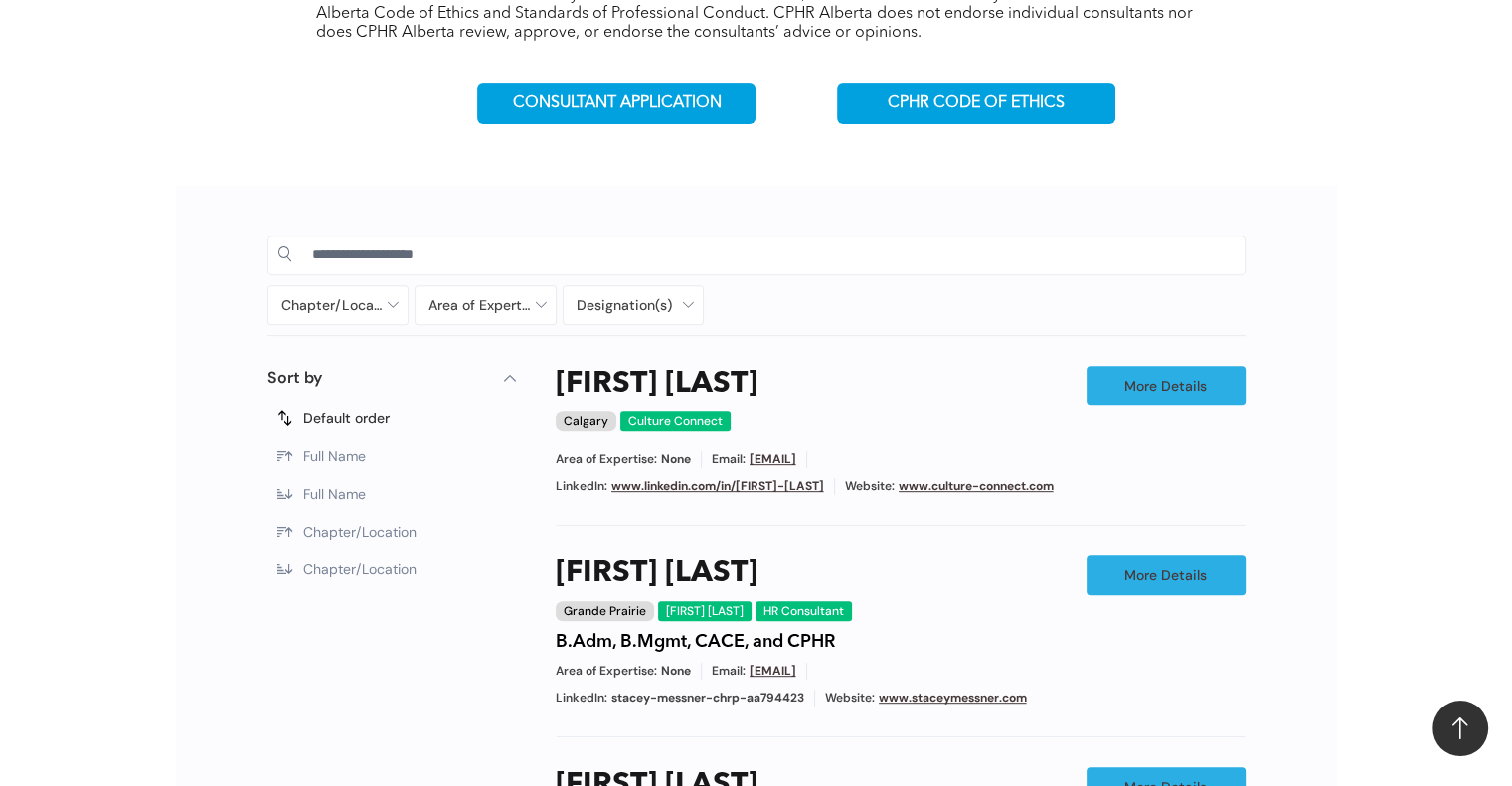 scroll, scrollTop: 477, scrollLeft: 0, axis: vertical 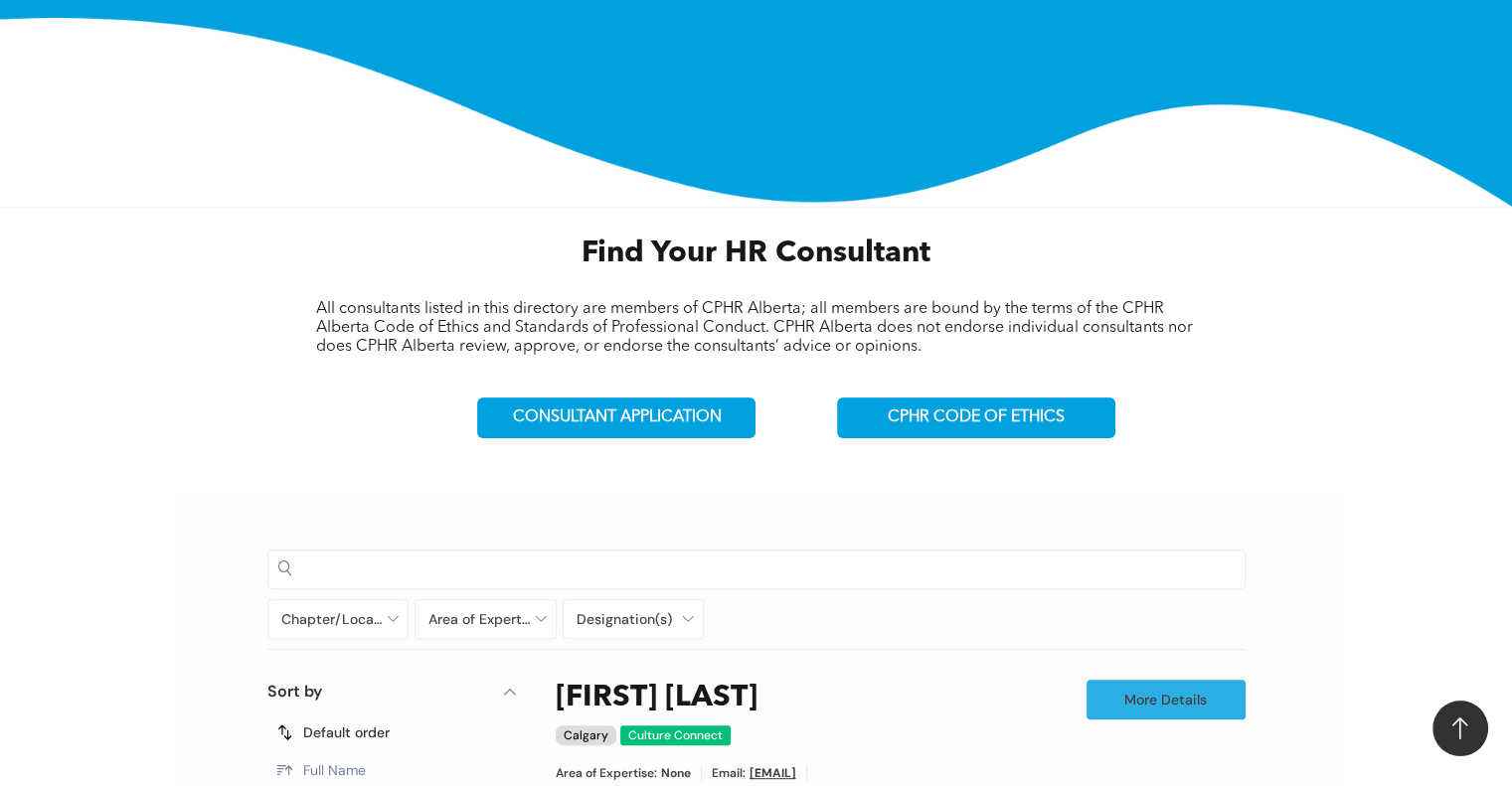 click at bounding box center (773, 568) 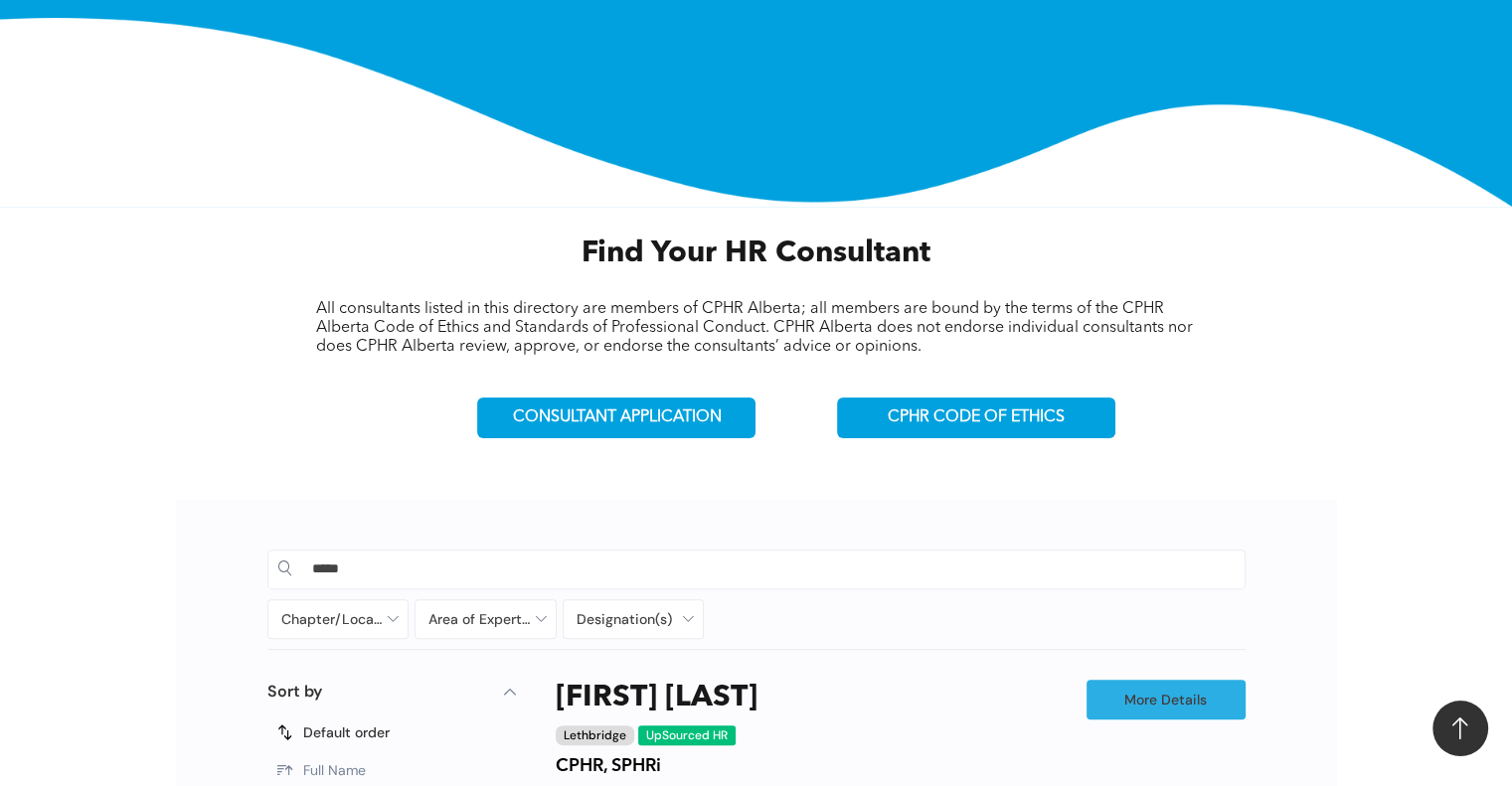 type on "*****" 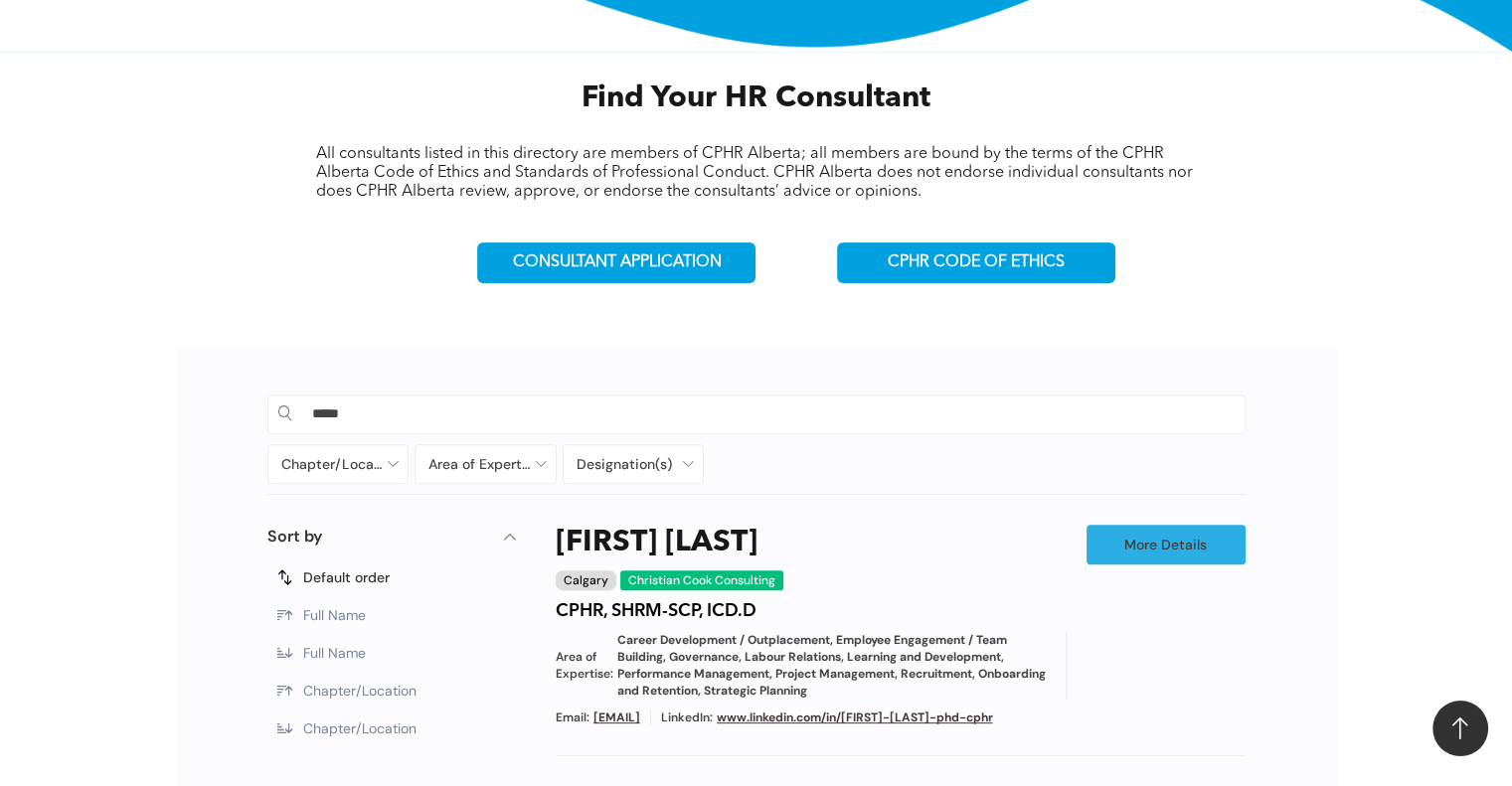scroll, scrollTop: 874, scrollLeft: 0, axis: vertical 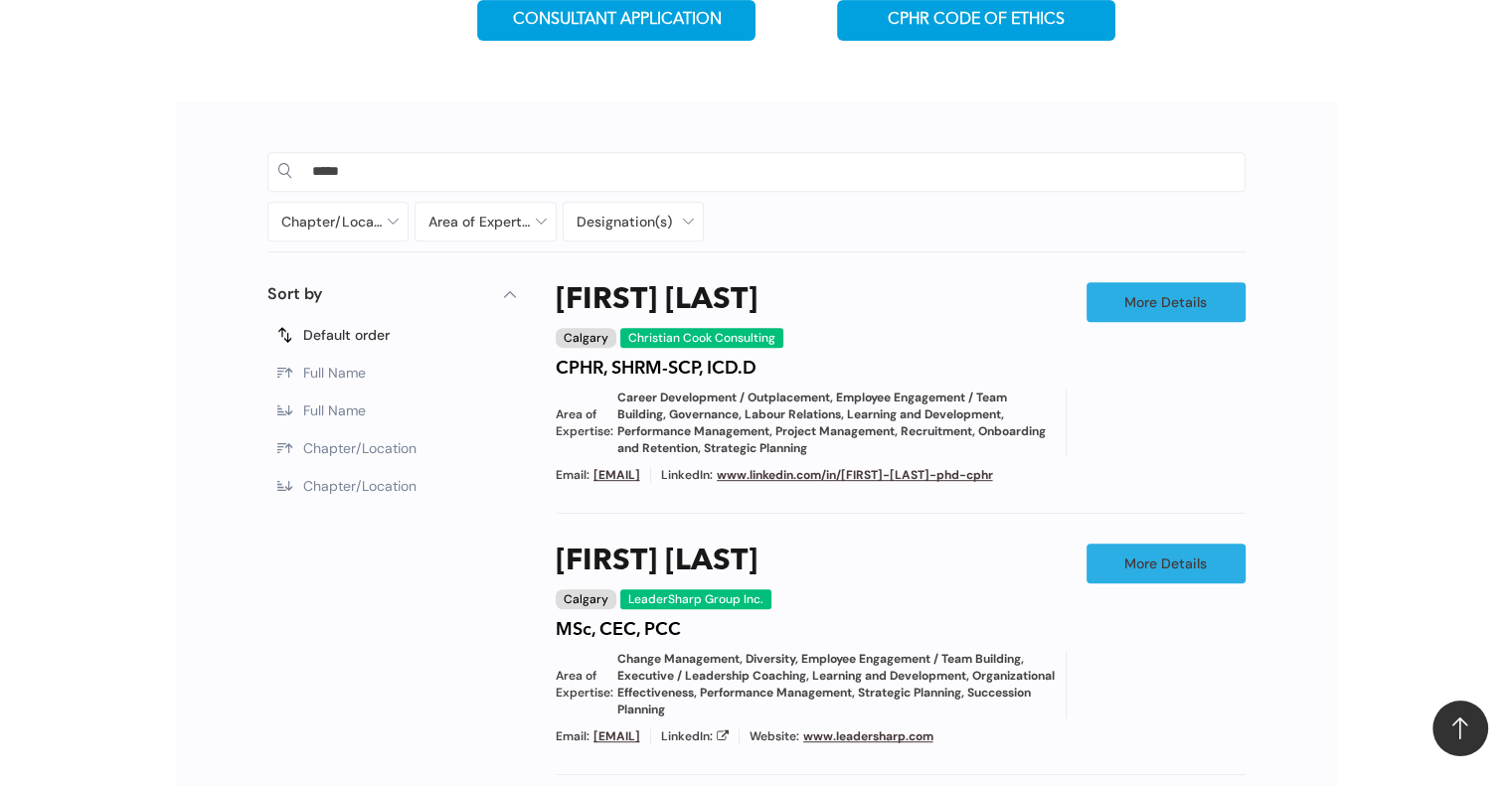 click on "Christian Cook" at bounding box center [656, 300] 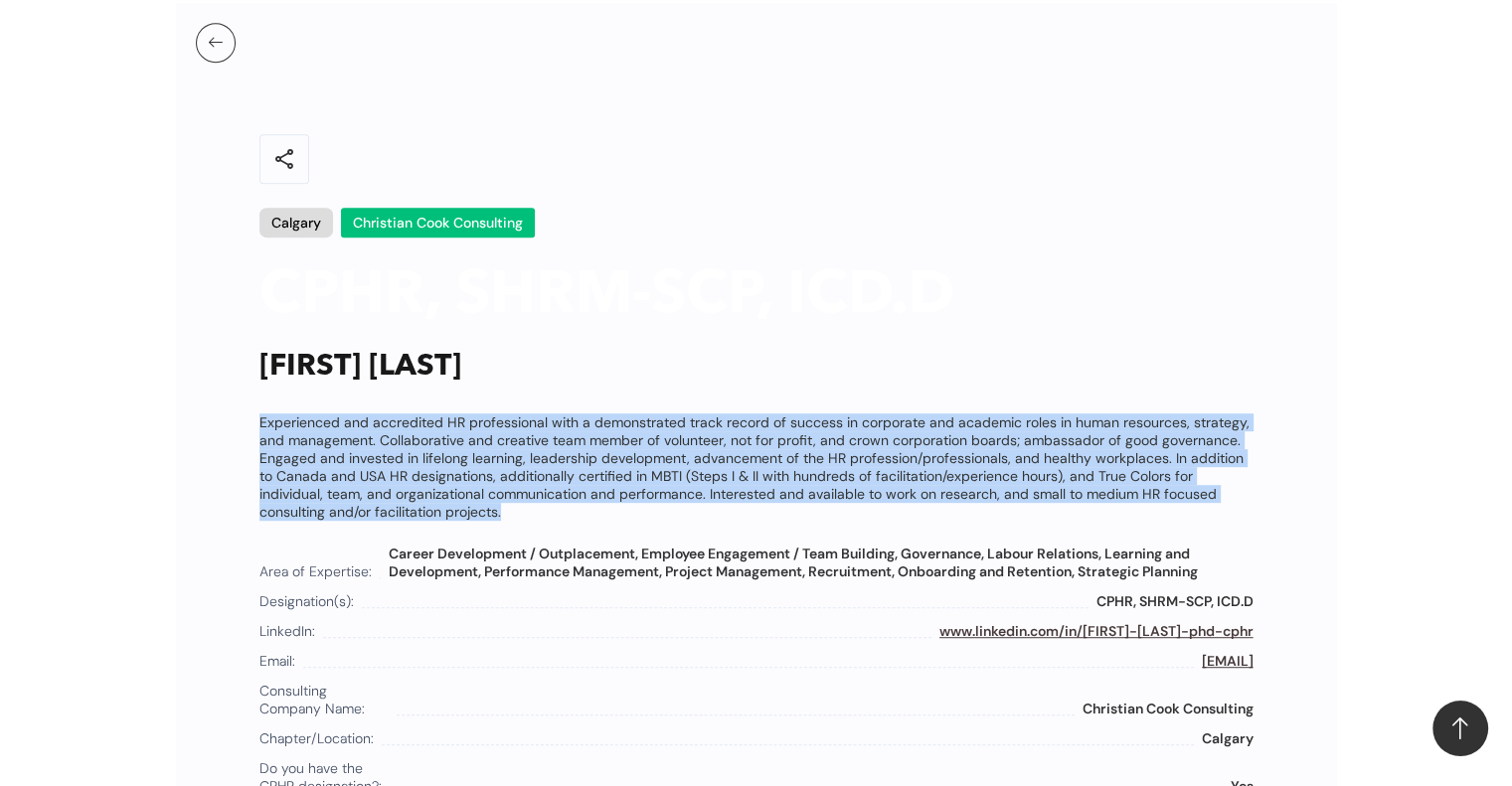 drag, startPoint x: 254, startPoint y: 412, endPoint x: 1206, endPoint y: 504, distance: 956.435 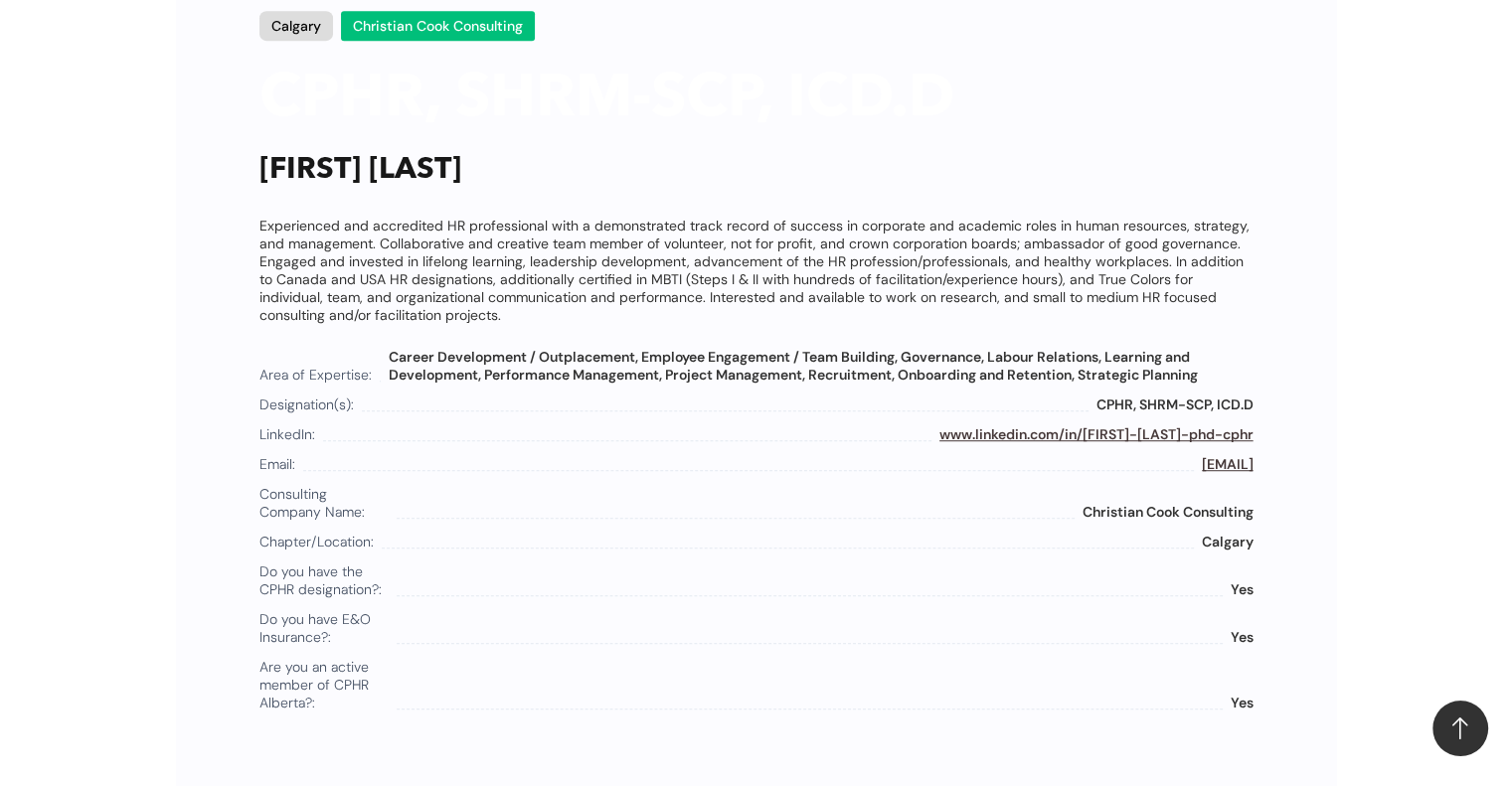 scroll, scrollTop: 1173, scrollLeft: 0, axis: vertical 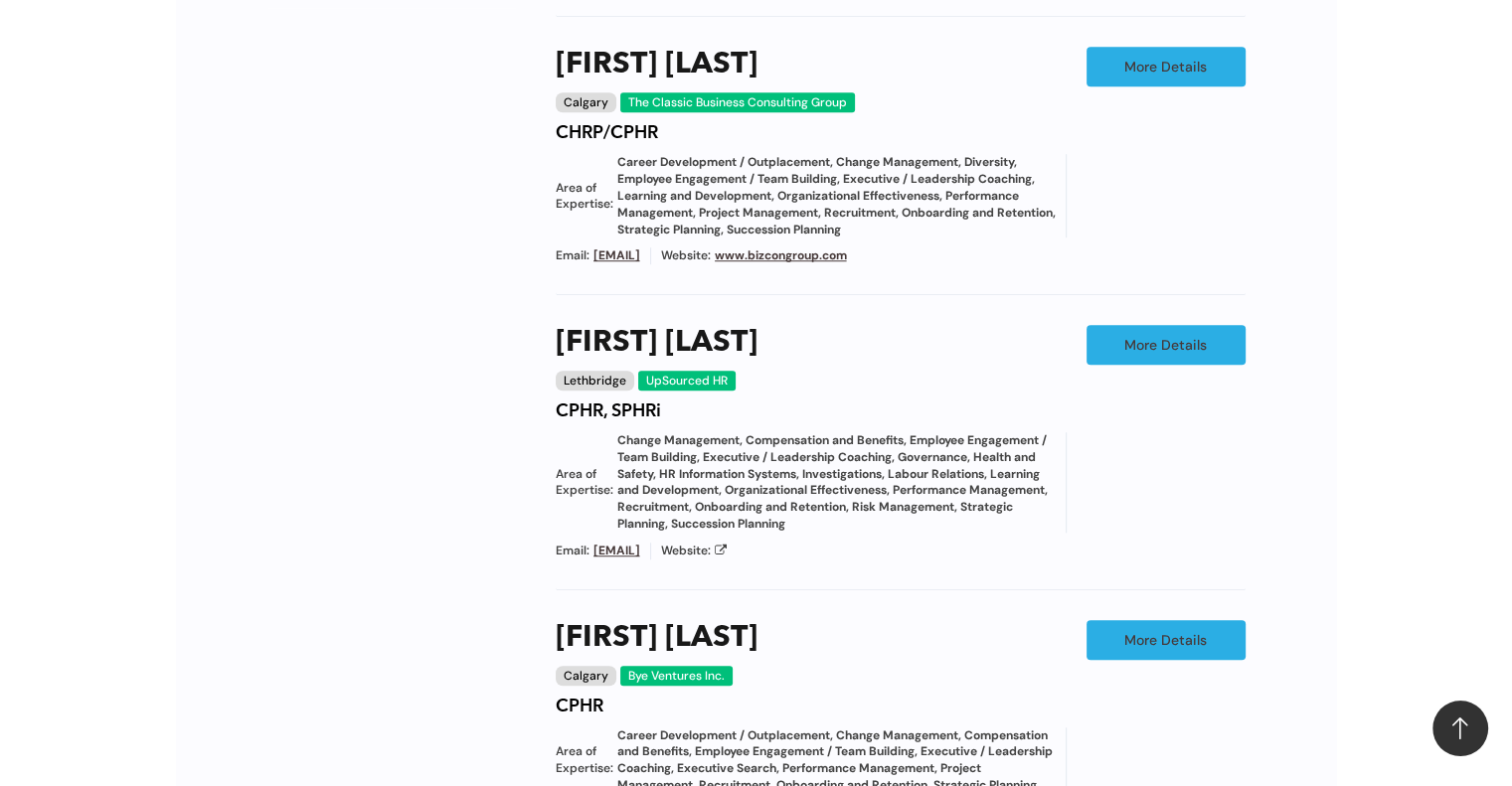 click on "Chris Broughton" at bounding box center [656, 343] 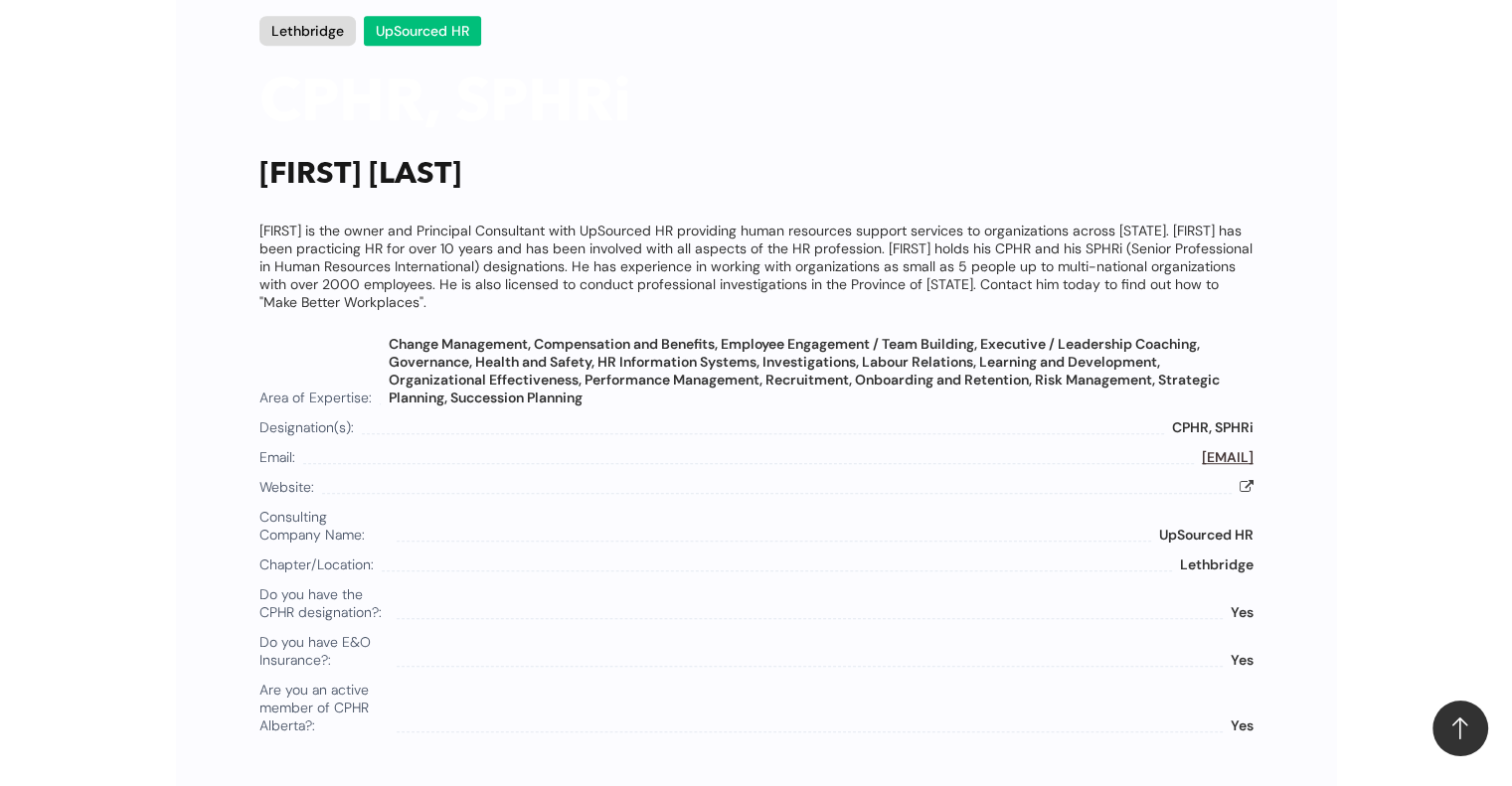 scroll, scrollTop: 1173, scrollLeft: 0, axis: vertical 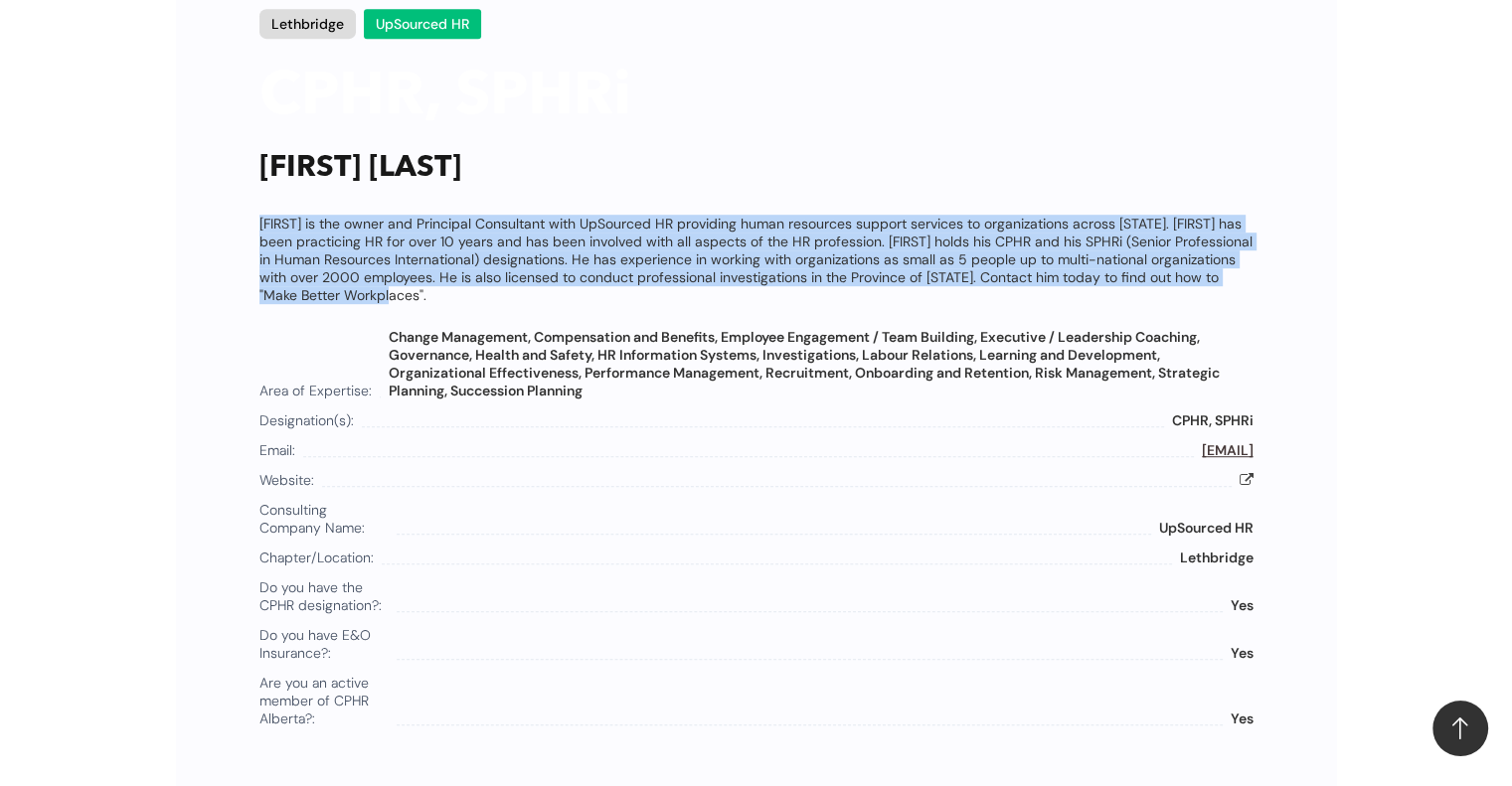 drag, startPoint x: 249, startPoint y: 209, endPoint x: 1296, endPoint y: 296, distance: 1050.6084 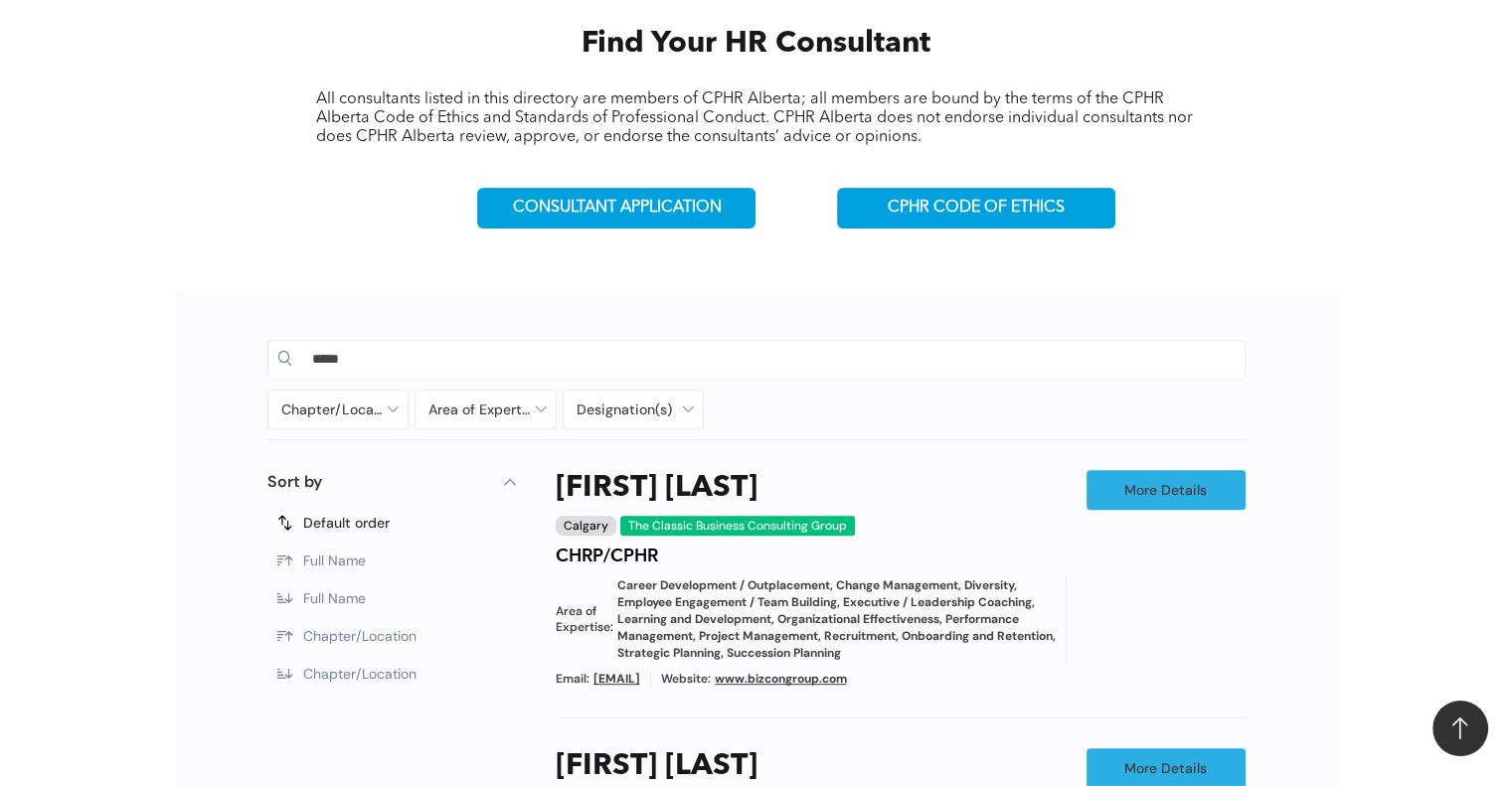 scroll, scrollTop: 676, scrollLeft: 0, axis: vertical 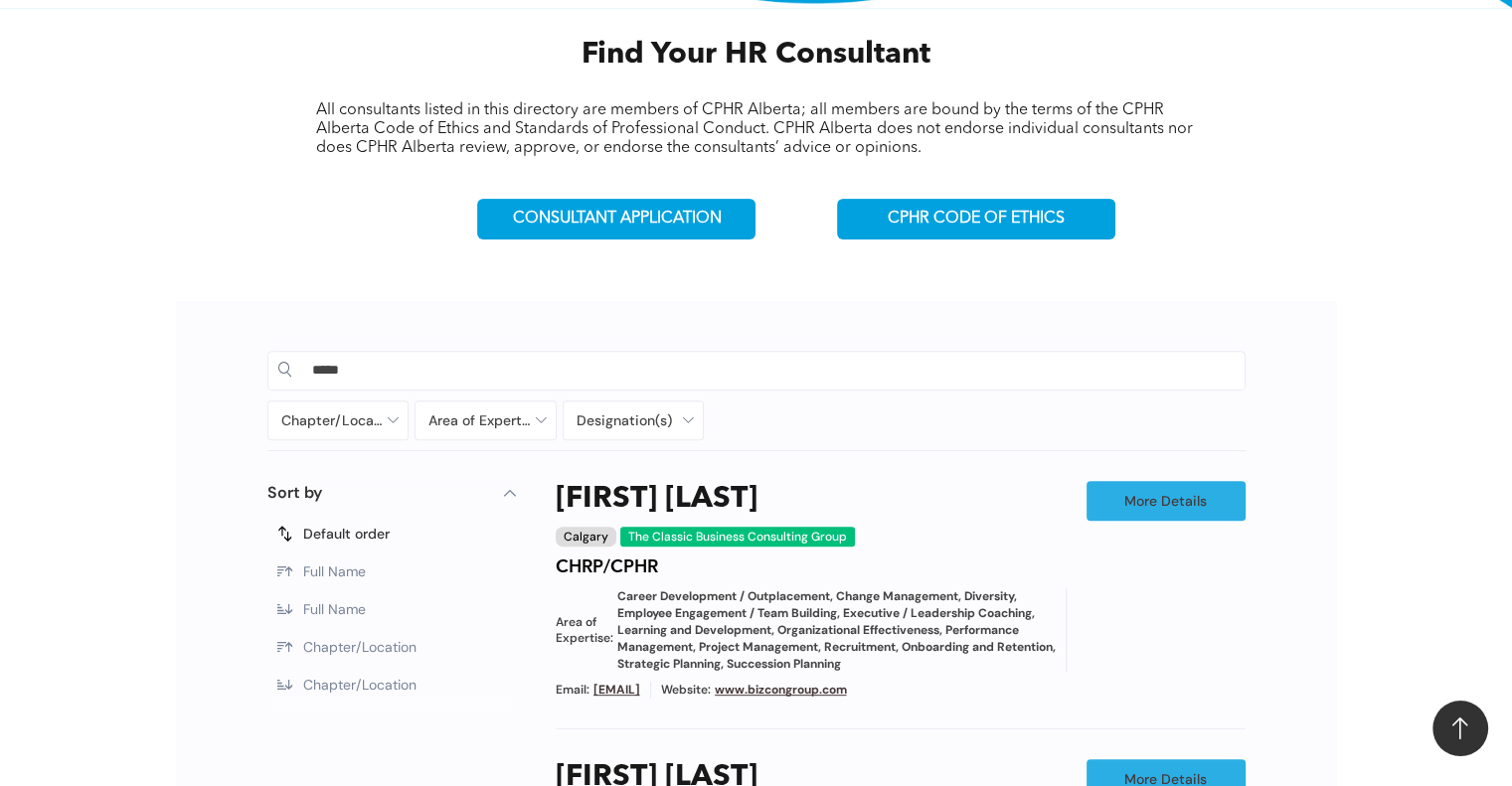 drag, startPoint x: 386, startPoint y: 367, endPoint x: 215, endPoint y: 348, distance: 172.05232 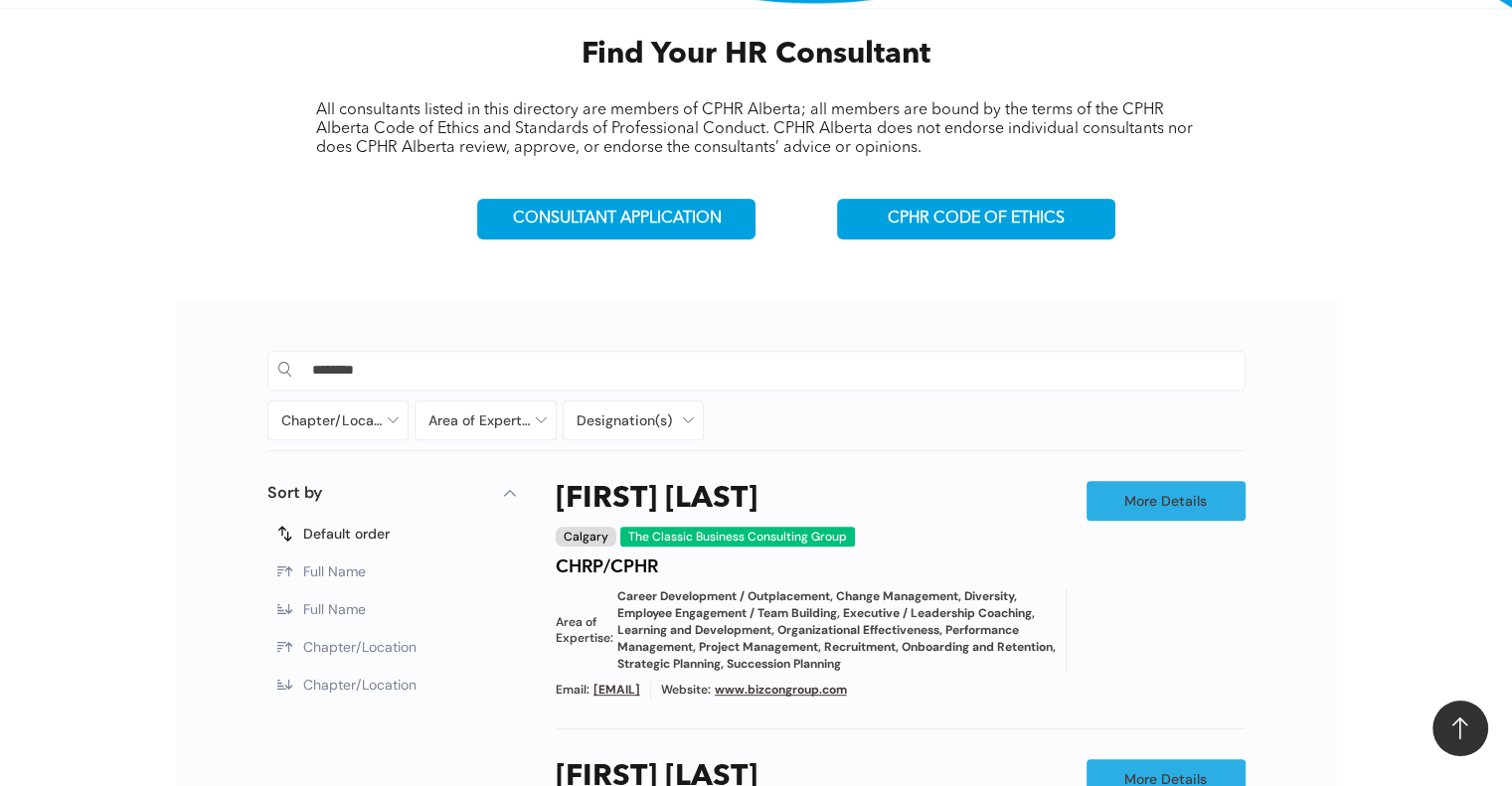 type on "********" 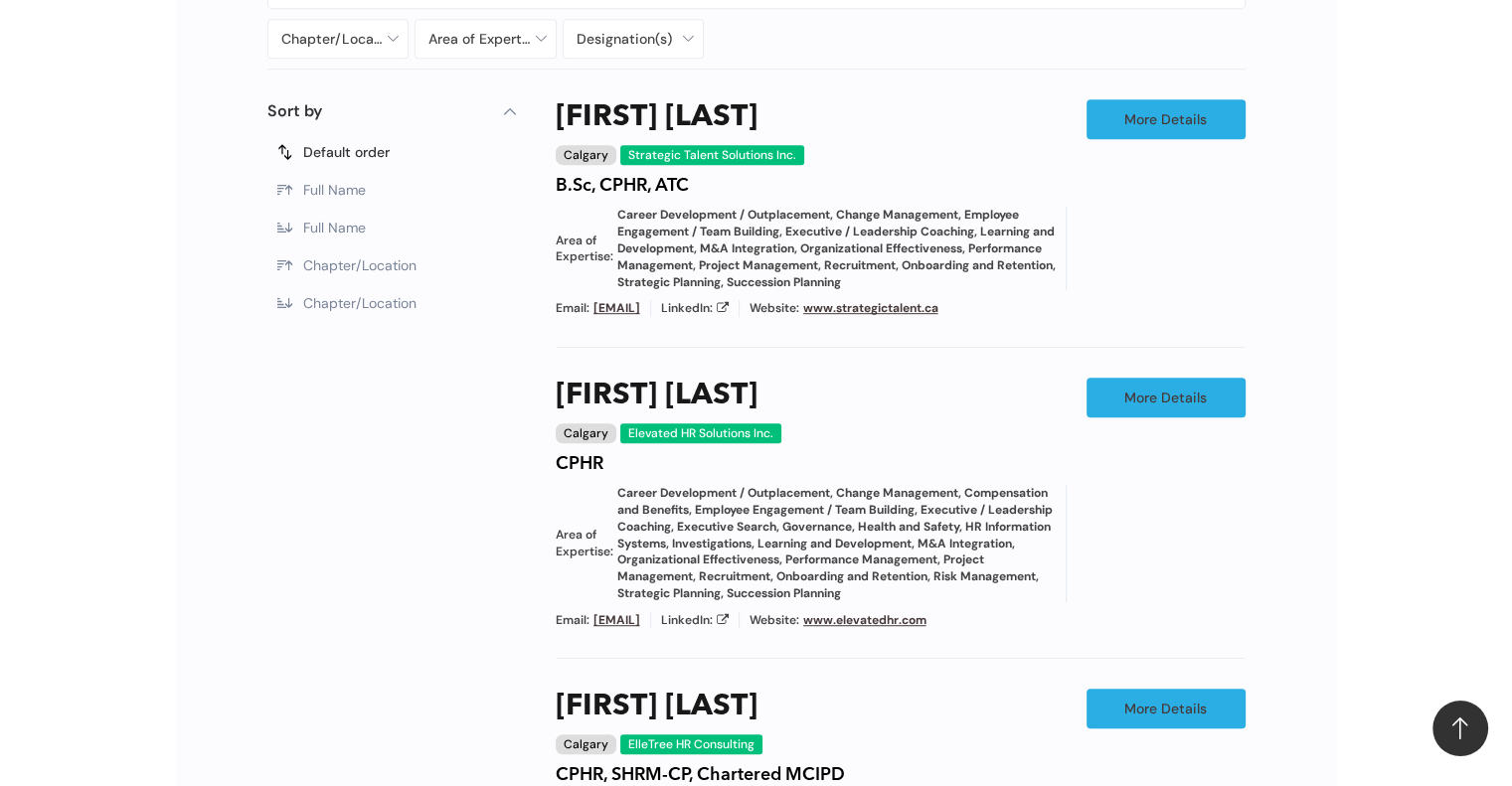 scroll, scrollTop: 1173, scrollLeft: 0, axis: vertical 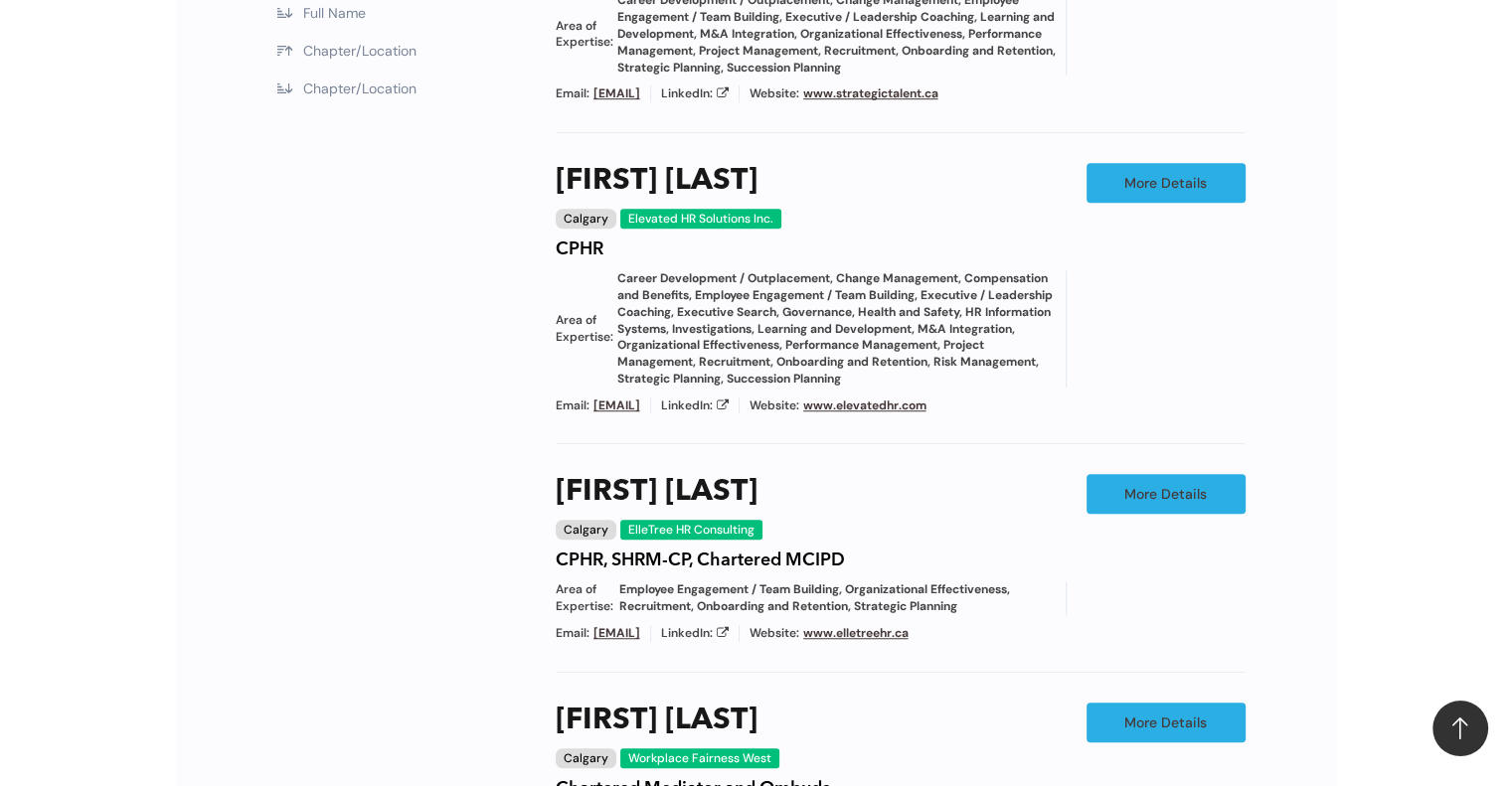 click on "Michelle Berg" at bounding box center (656, 181) 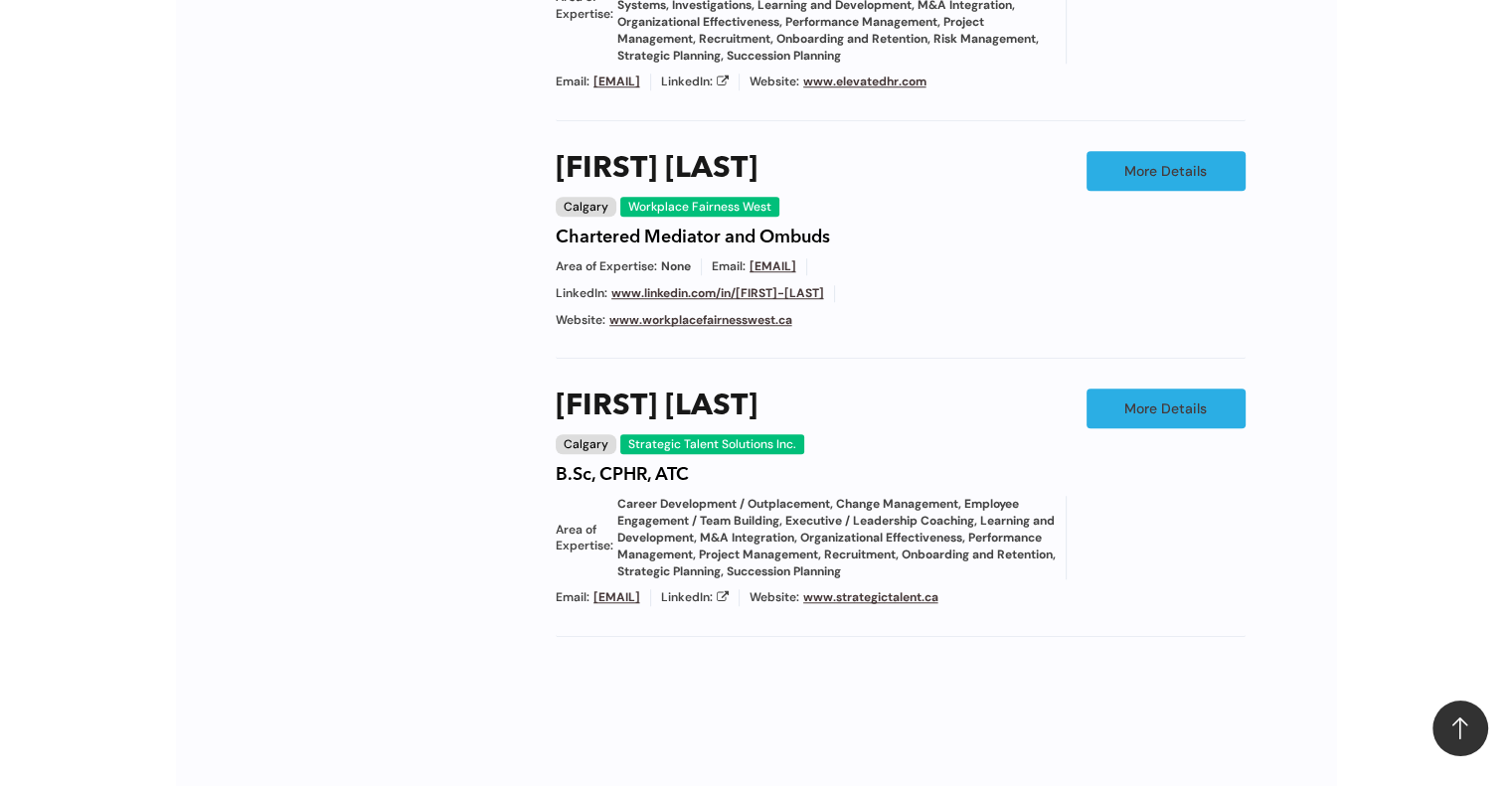 scroll, scrollTop: 974, scrollLeft: 0, axis: vertical 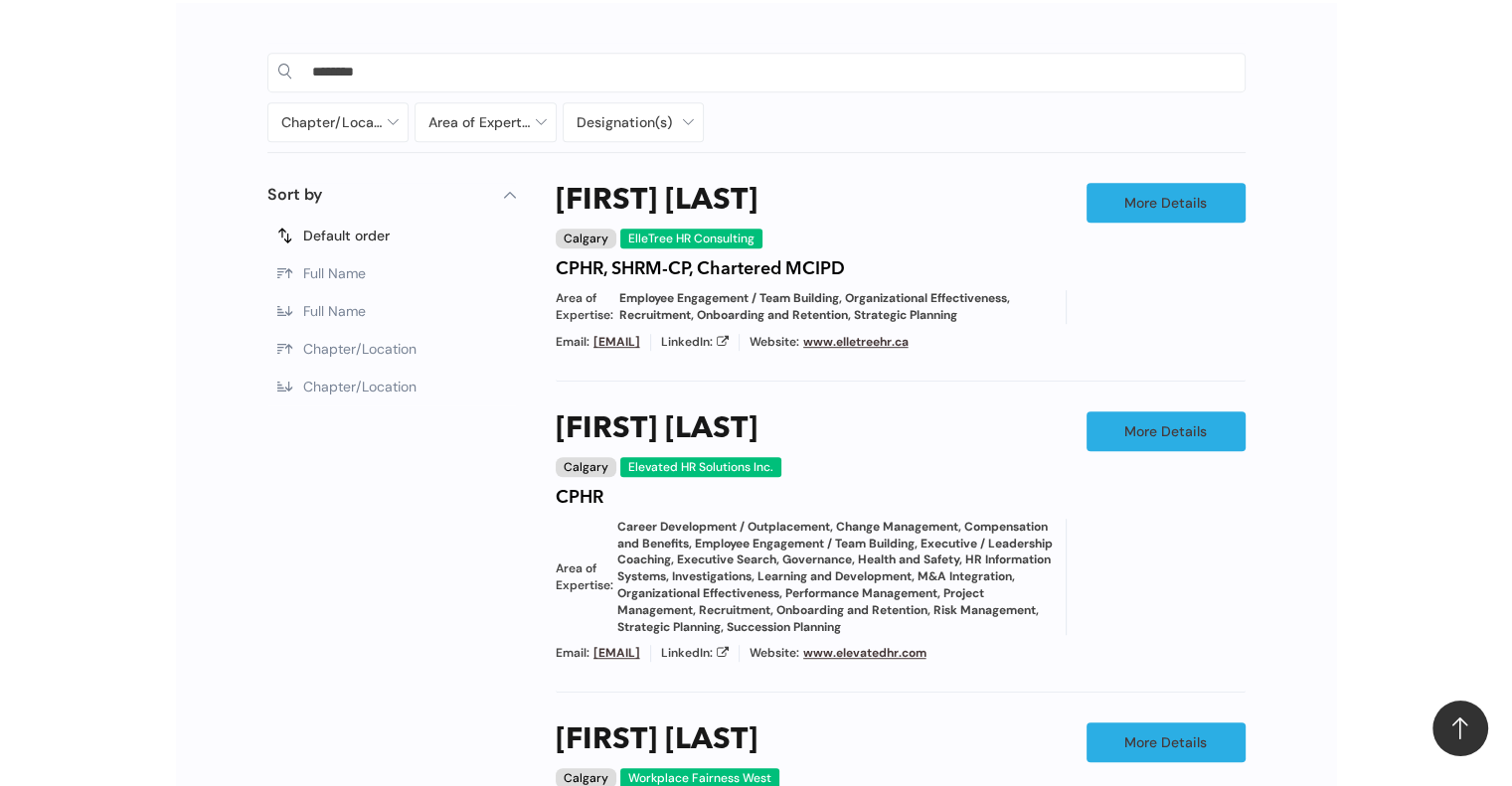 drag, startPoint x: 438, startPoint y: 64, endPoint x: 156, endPoint y: 66, distance: 282.00709 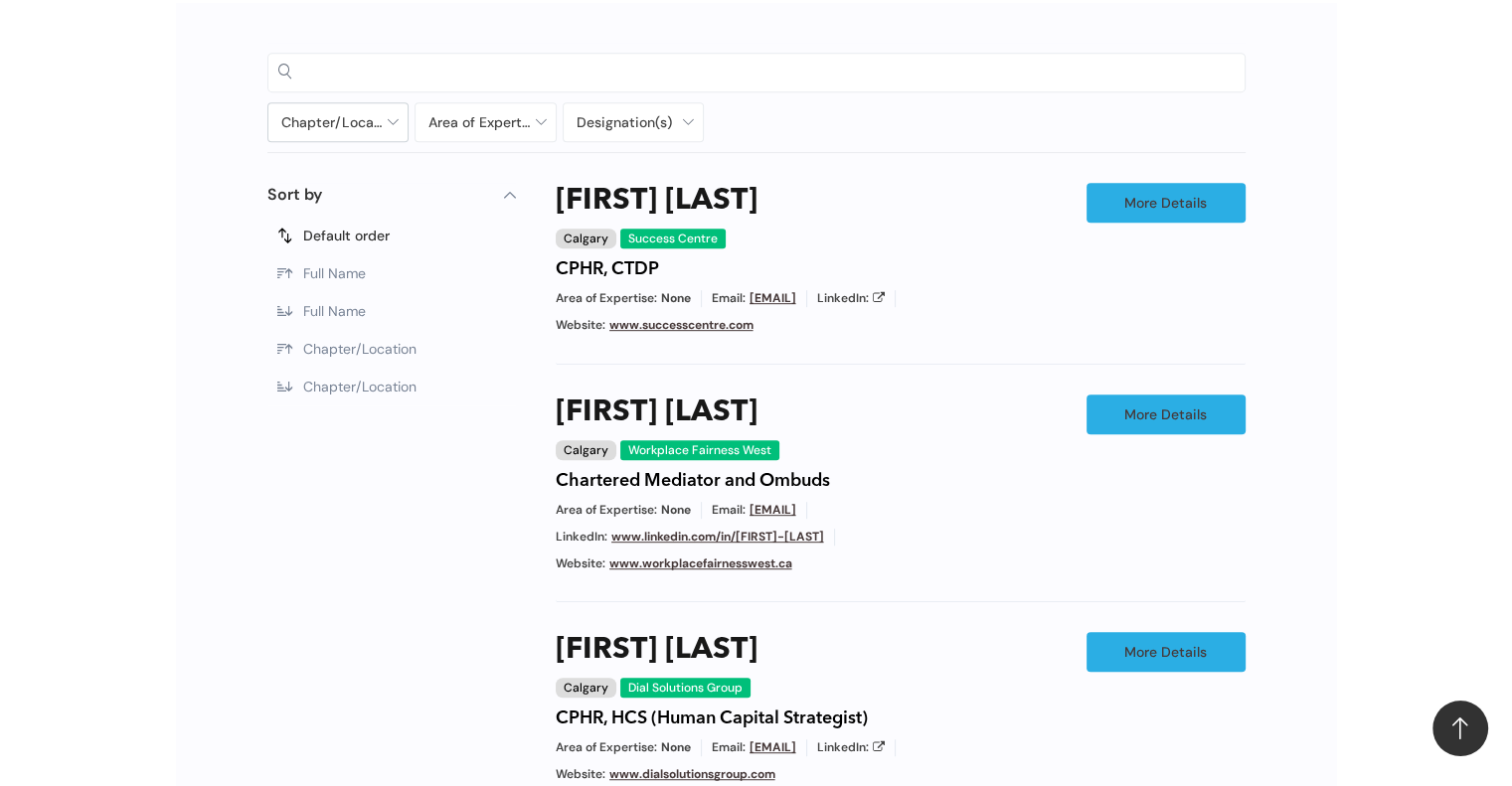type 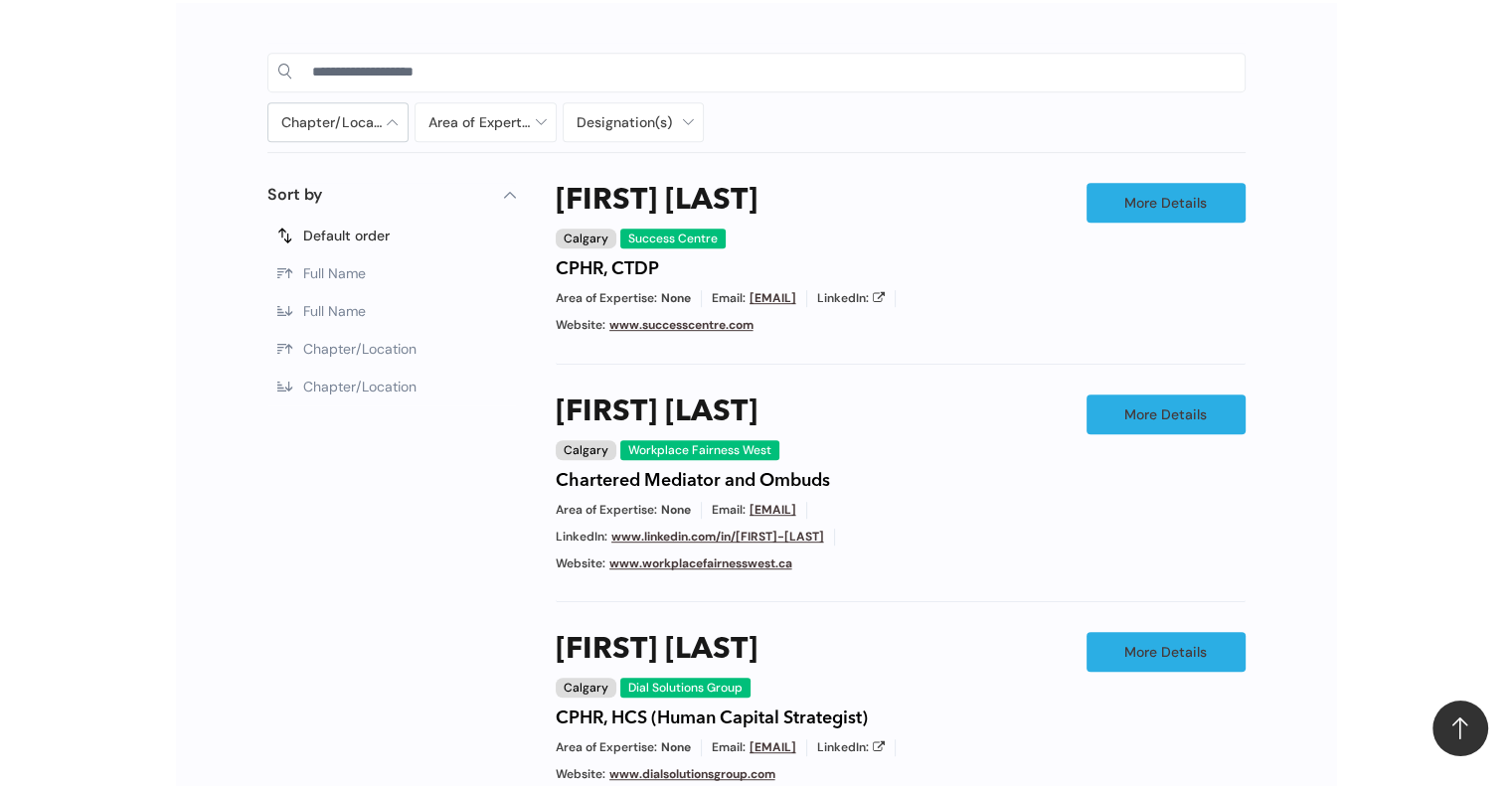 click at bounding box center [338, 122] 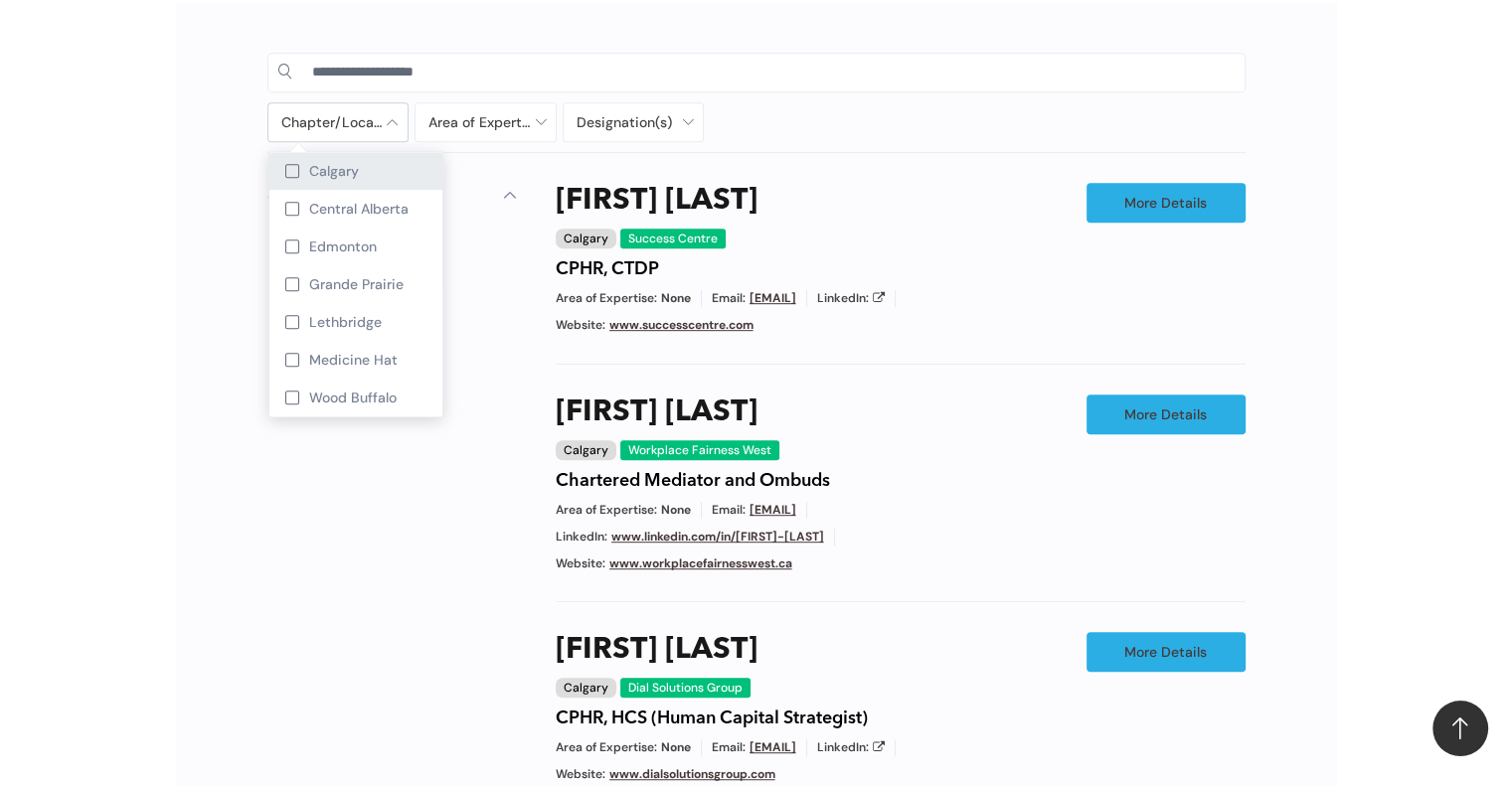 click on "Calgary" at bounding box center (334, 171) 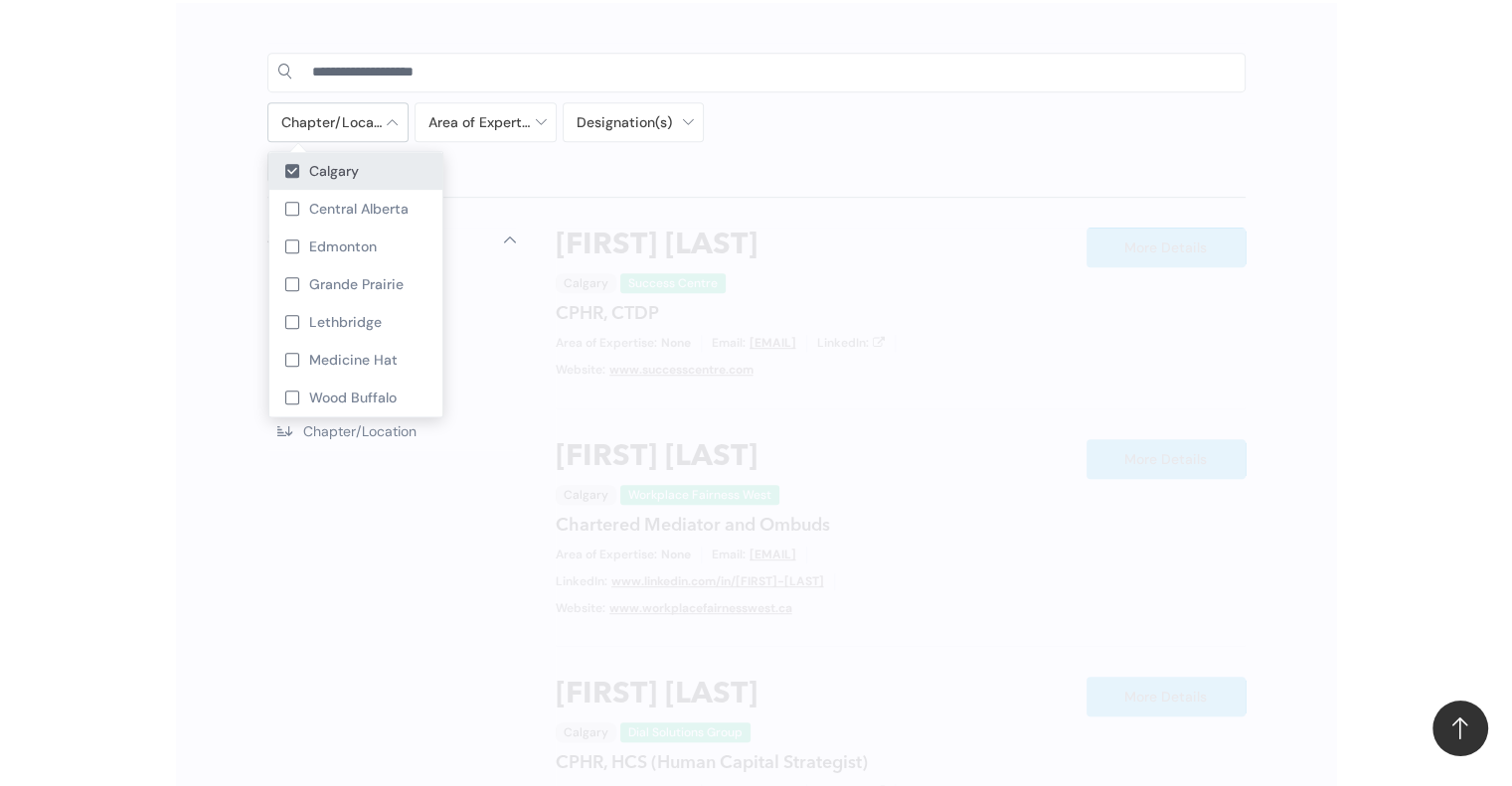 scroll, scrollTop: 1018, scrollLeft: 0, axis: vertical 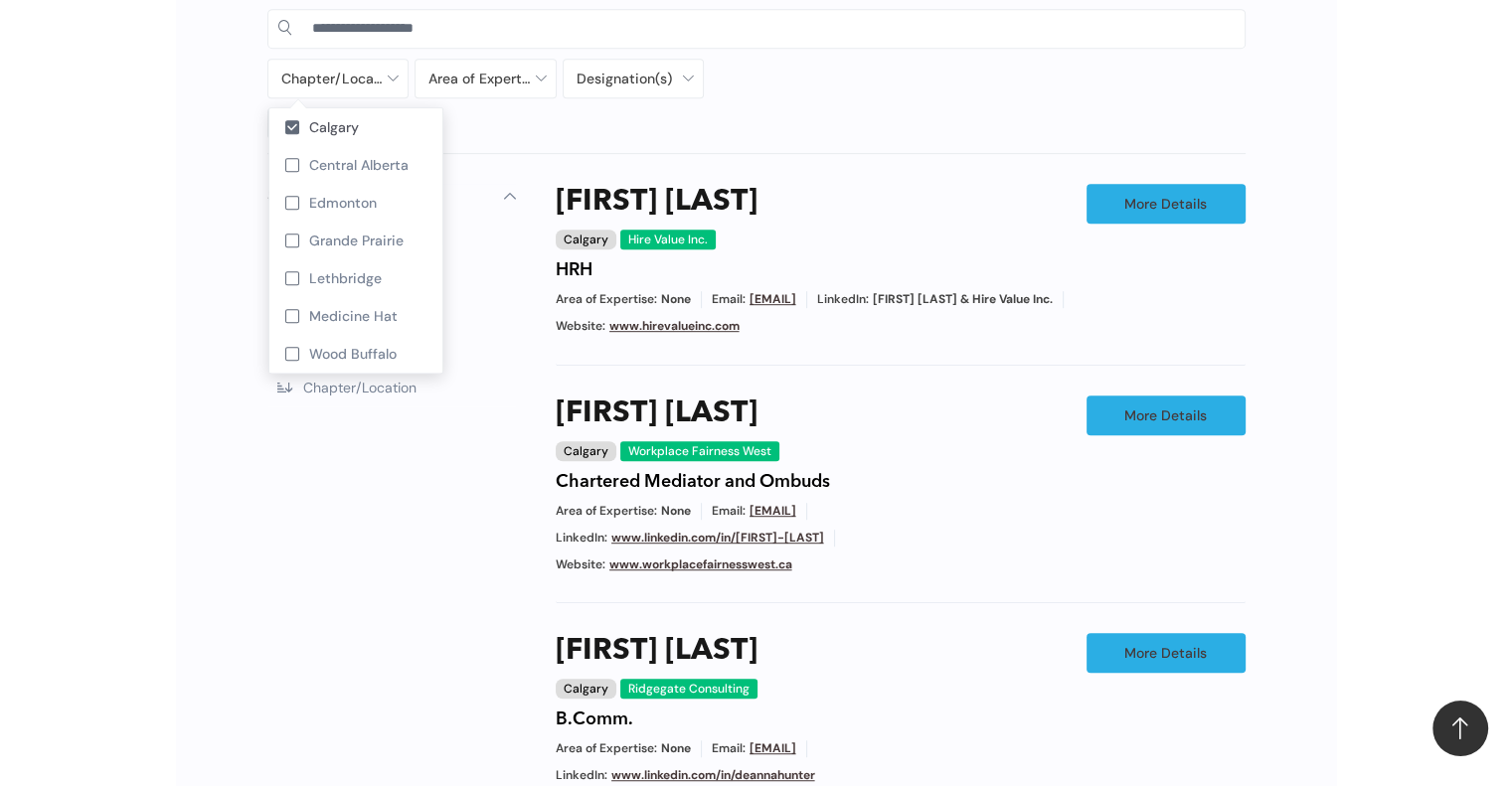 click on "Chapter/Location               Calgary   Central Alberta   Edmonton   Grande Prairie   Lethbridge   Medicine Hat   Wood Buffalo     No elements found. Consider changing the search query.   List is empty.      Area of Expertise
- Change Management
- Compensation and Benefits
- Diversity
- Employee Engagement / Team Building
- Executive / Leadership Coaching
- Governance
- Health and Safety
- Mediation
- Organizational Effectiveness
- Performance Management
- Project Management
- Recruitment   Career Development / Outplacement   Career Development/Outplacement   Change Management   Compensation and Benefits   Diversity   Employee Engagement / Team Building   Executive / Leadership Coaching   Executive Search   Executive/Leadership Coaching   Governance   HR Information Systems   Health and Safety   Investigations   Labour Relations   Leadership Communication   Learning and Development   M&A Integration   Mediation   None   Onboarding and Retention" at bounding box center (756, 737) 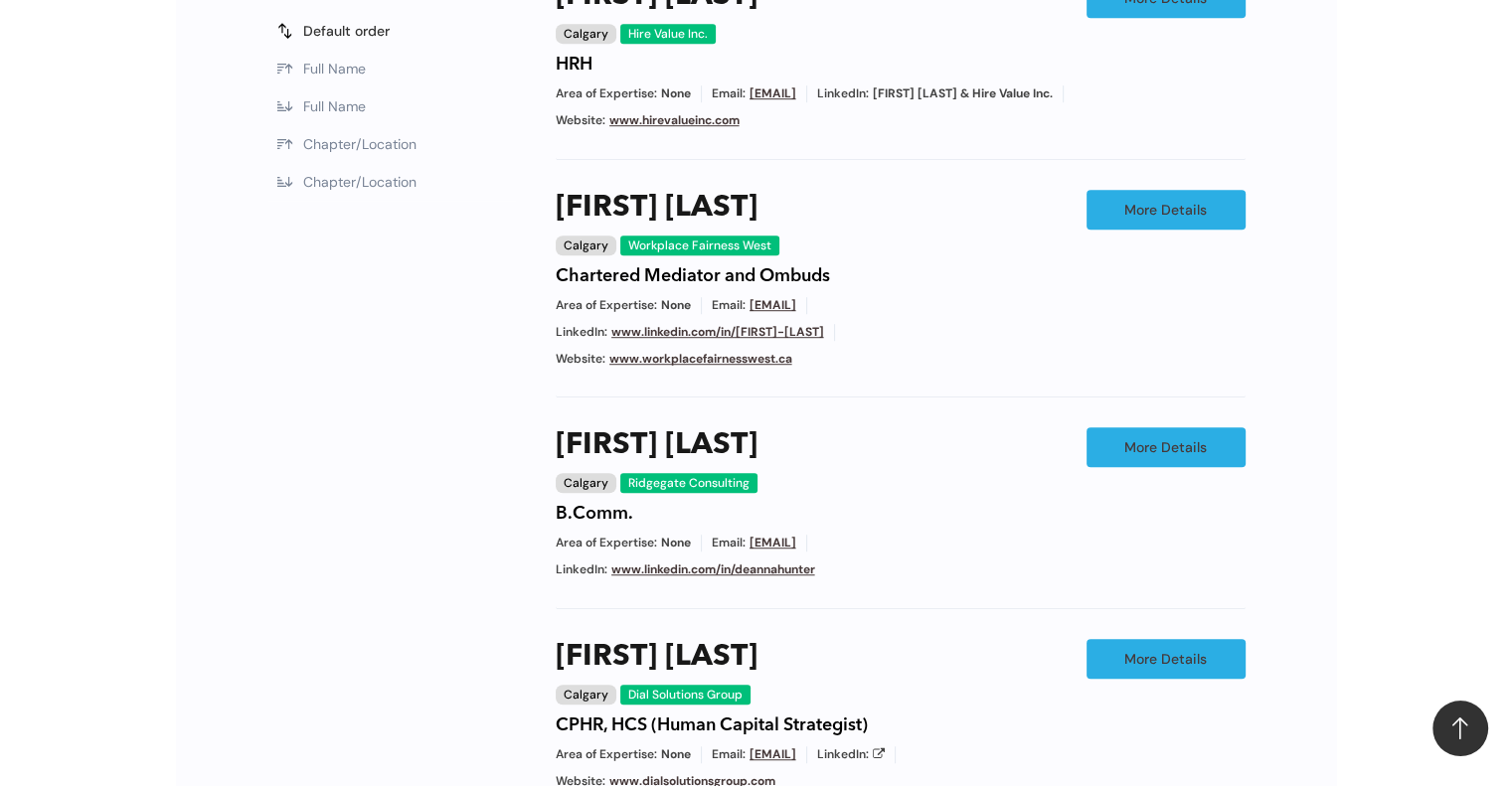 scroll, scrollTop: 1415, scrollLeft: 0, axis: vertical 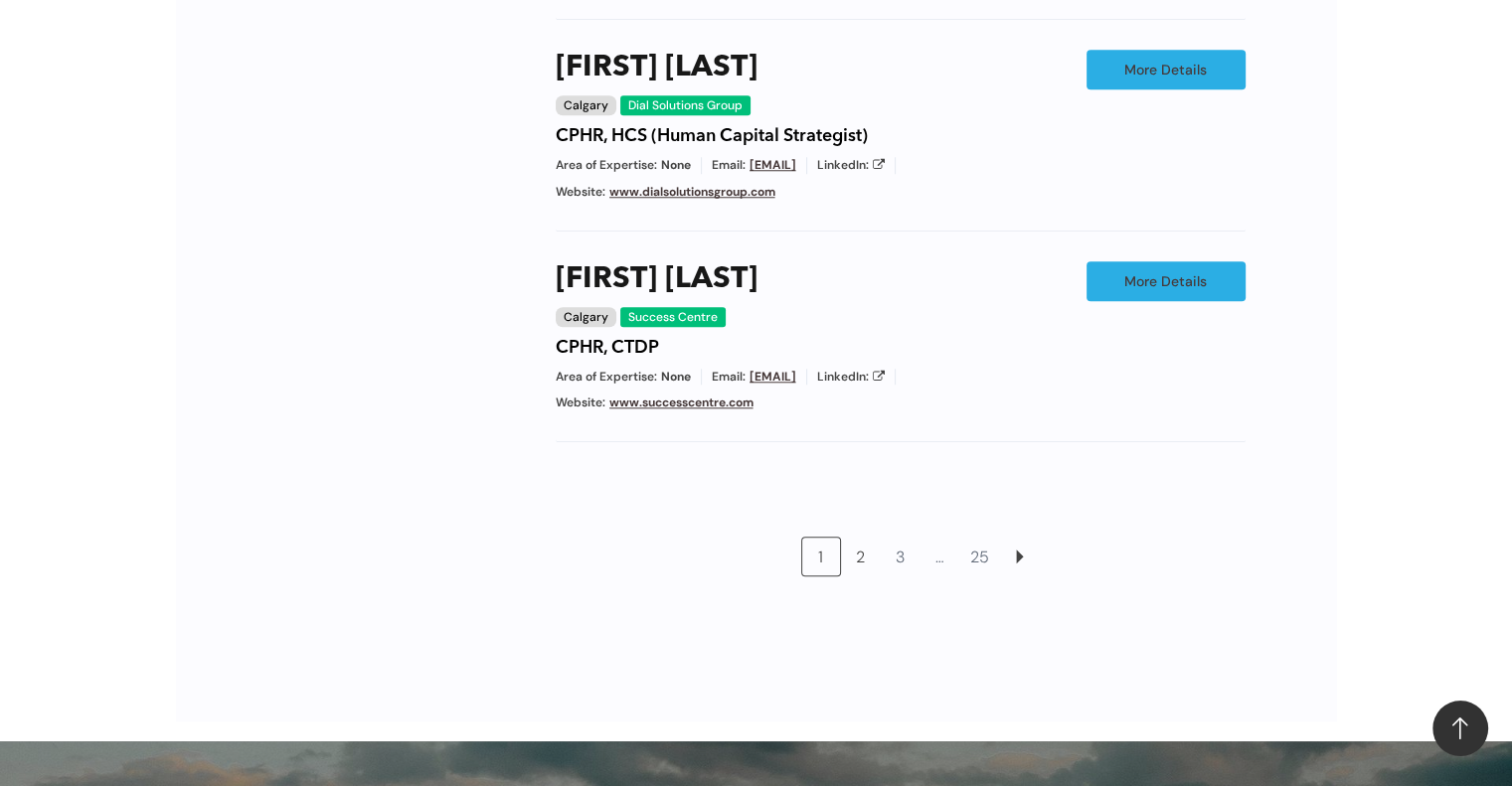 click on "2" at bounding box center [861, 556] 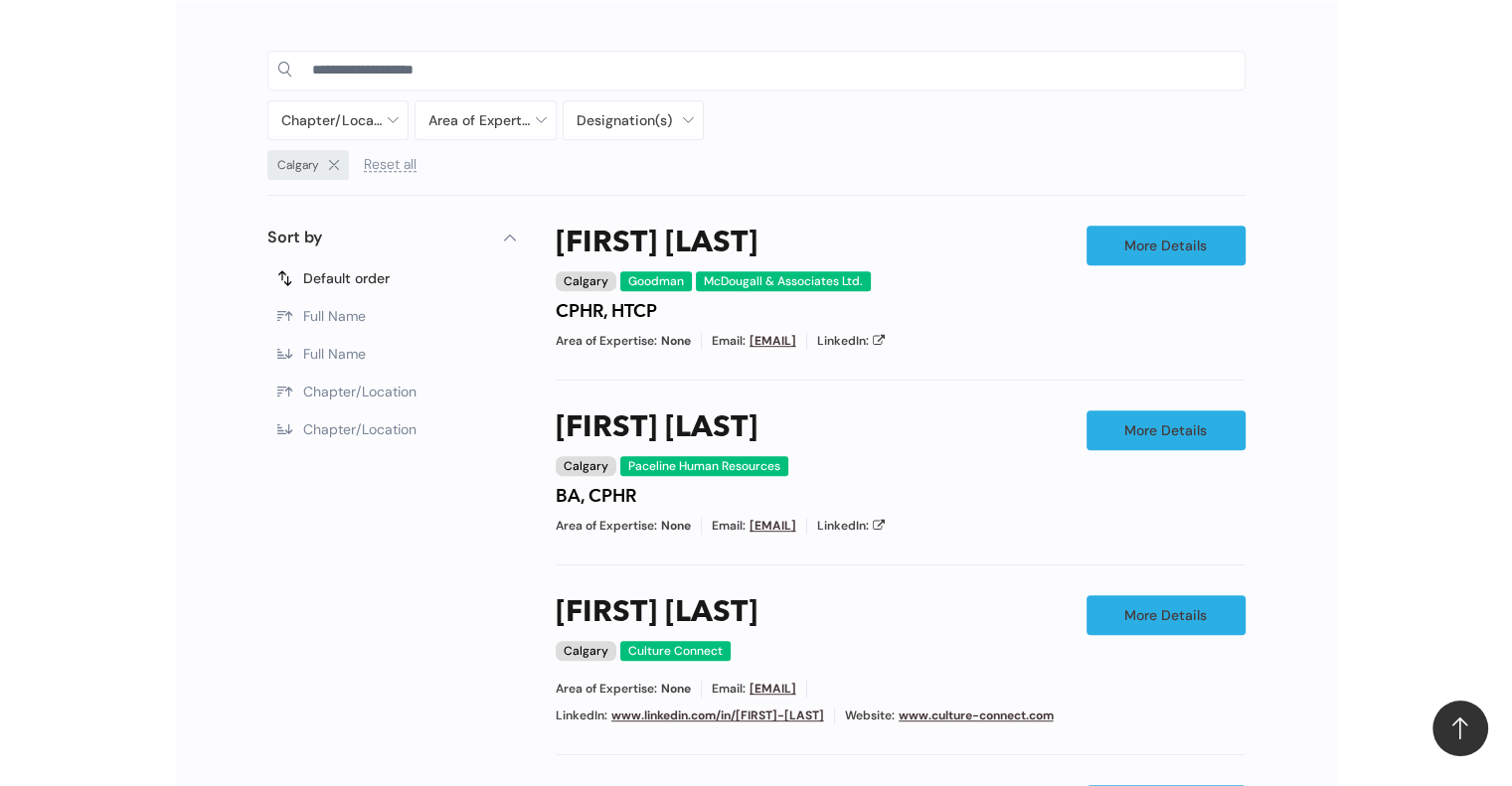 scroll, scrollTop: 974, scrollLeft: 0, axis: vertical 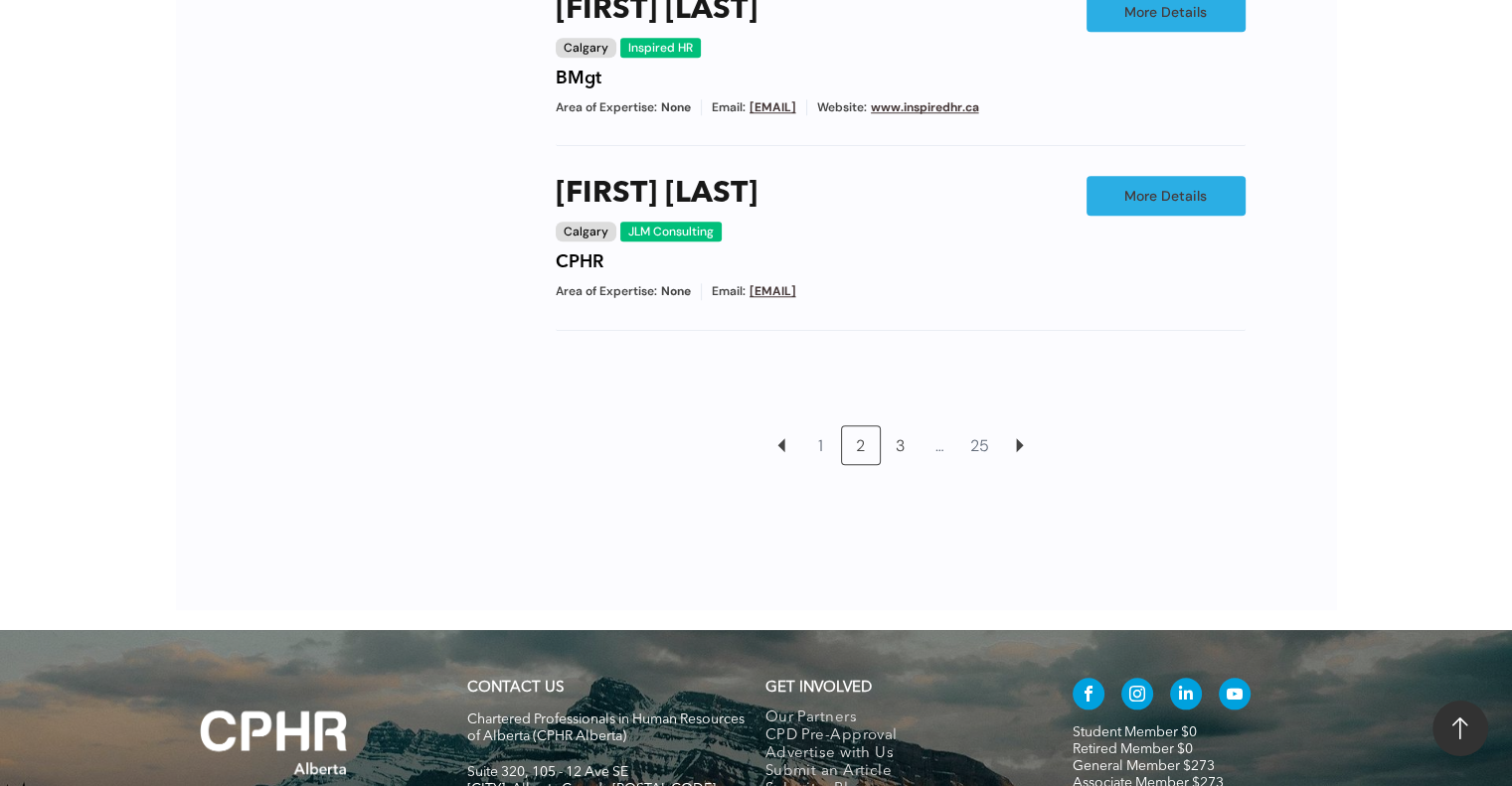 click on "3" at bounding box center (901, 445) 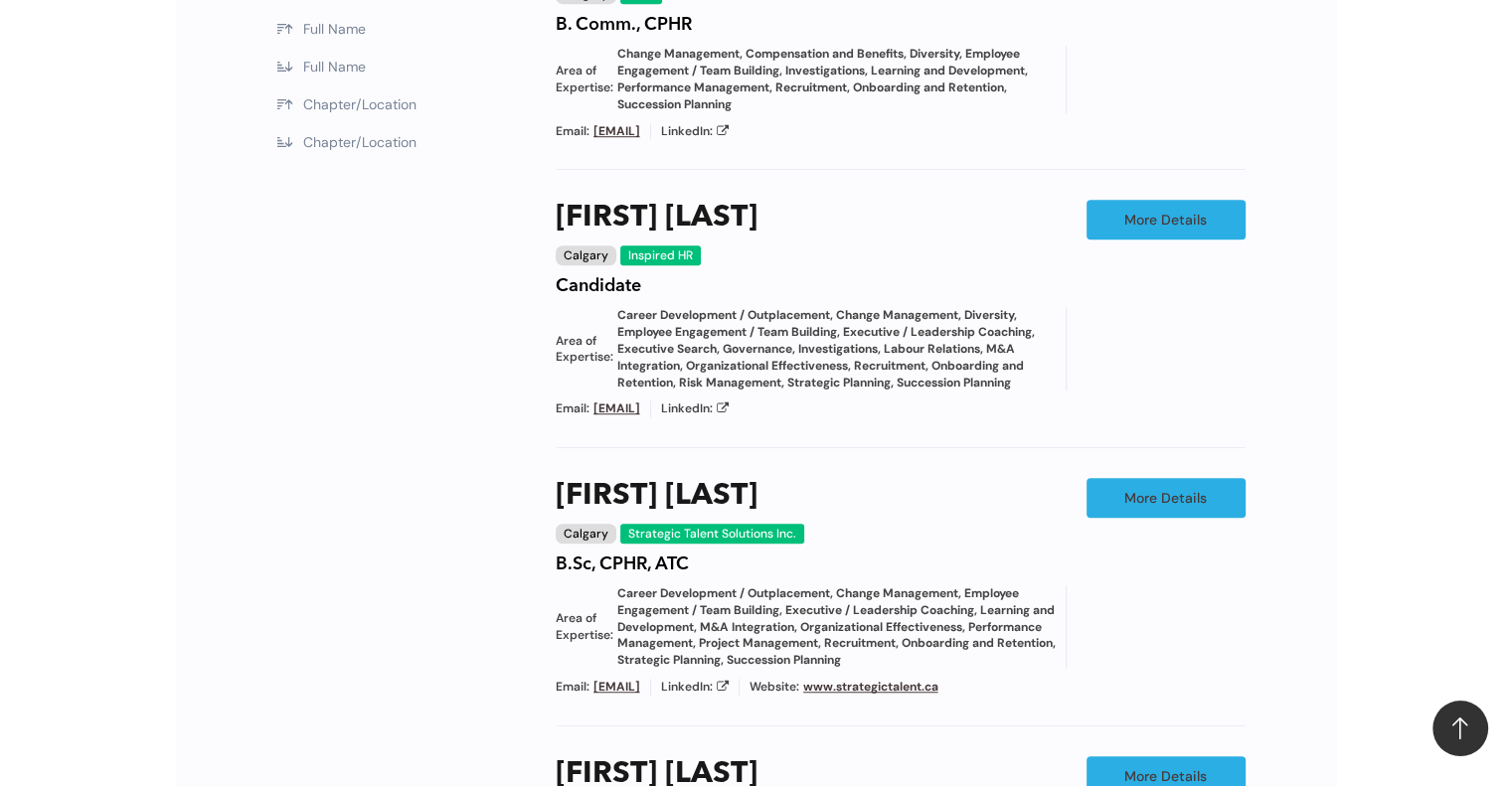 scroll, scrollTop: 1371, scrollLeft: 0, axis: vertical 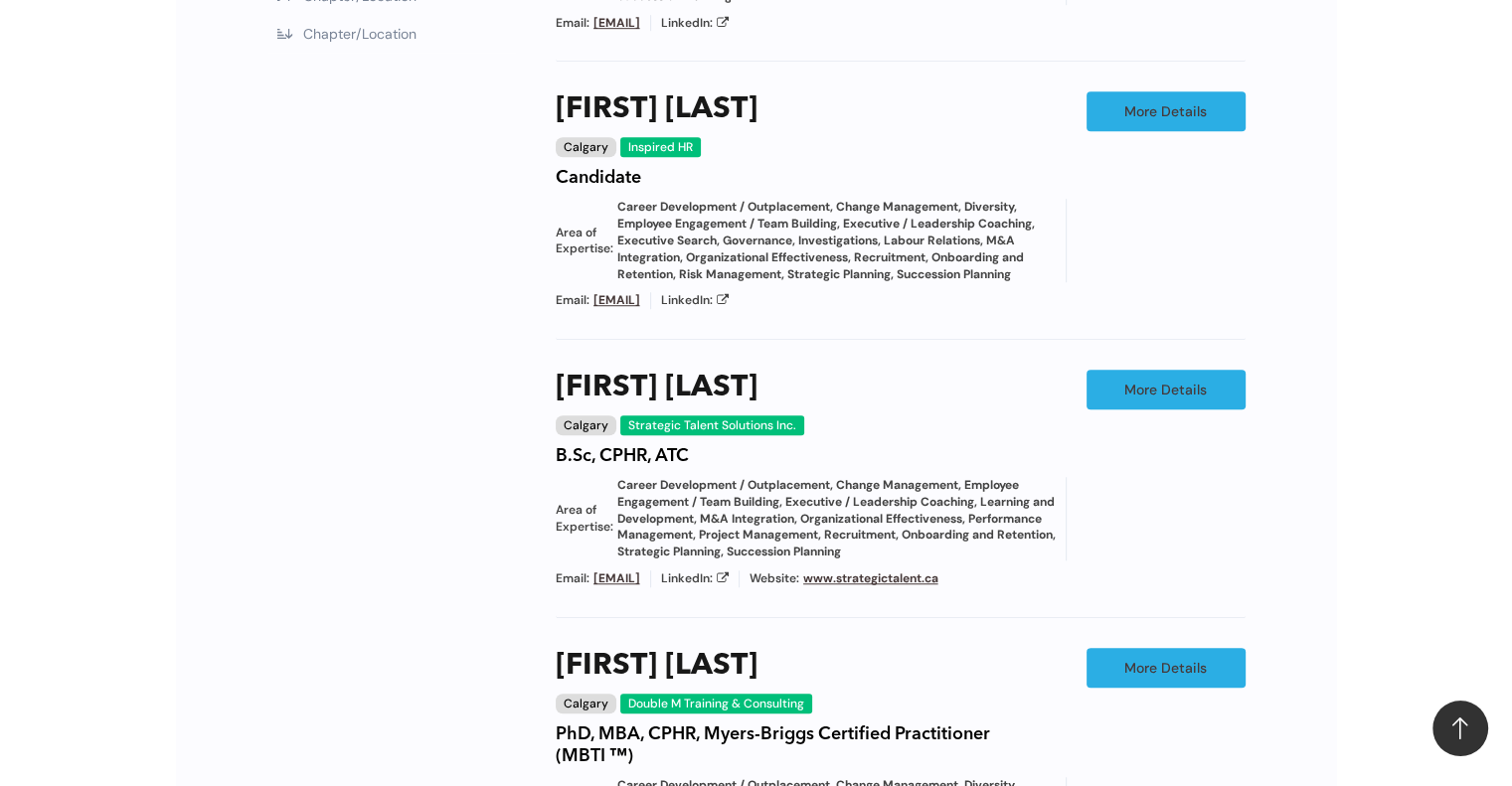 click on "Kari Price" at bounding box center [656, 109] 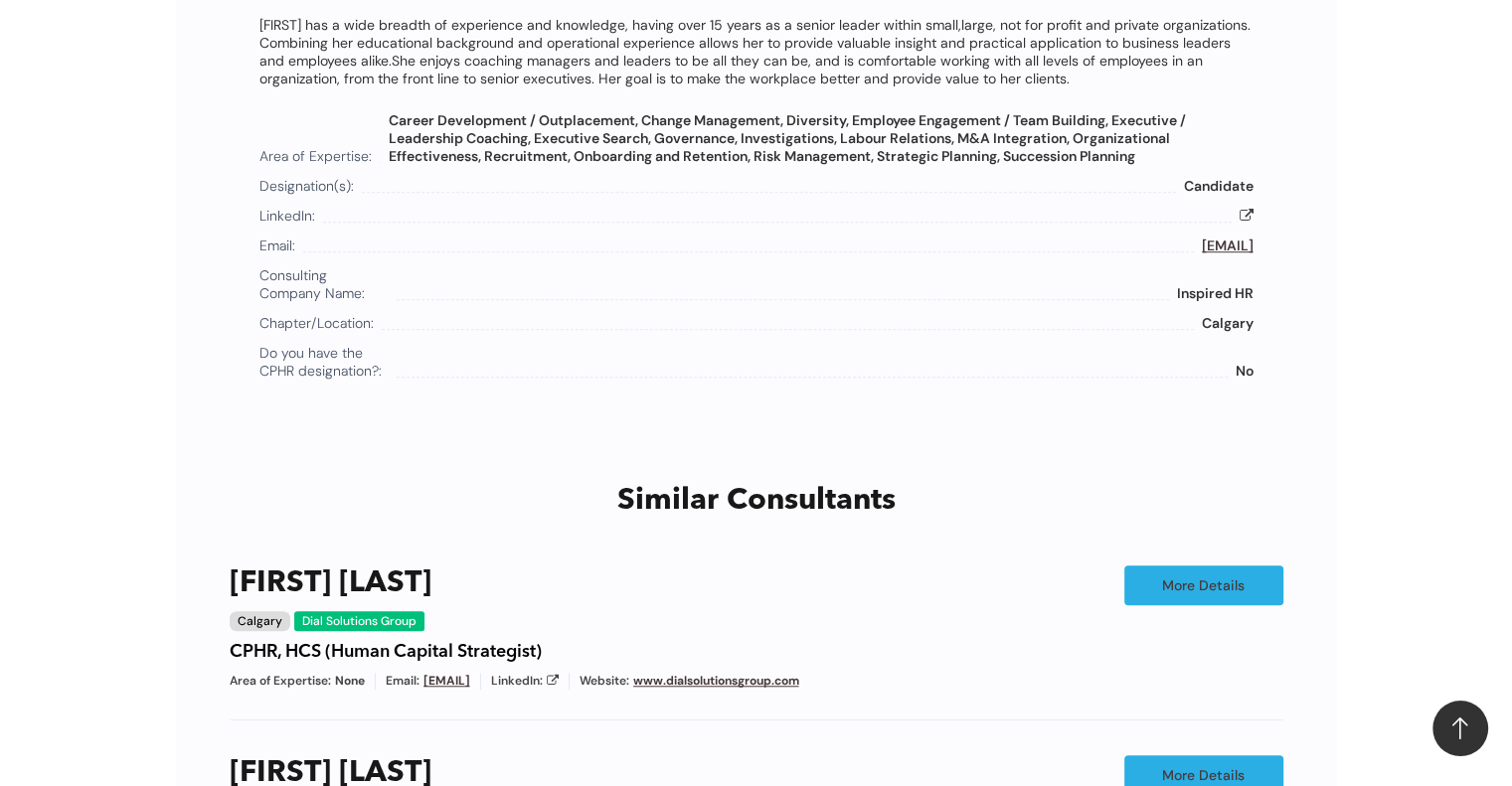 scroll, scrollTop: 974, scrollLeft: 0, axis: vertical 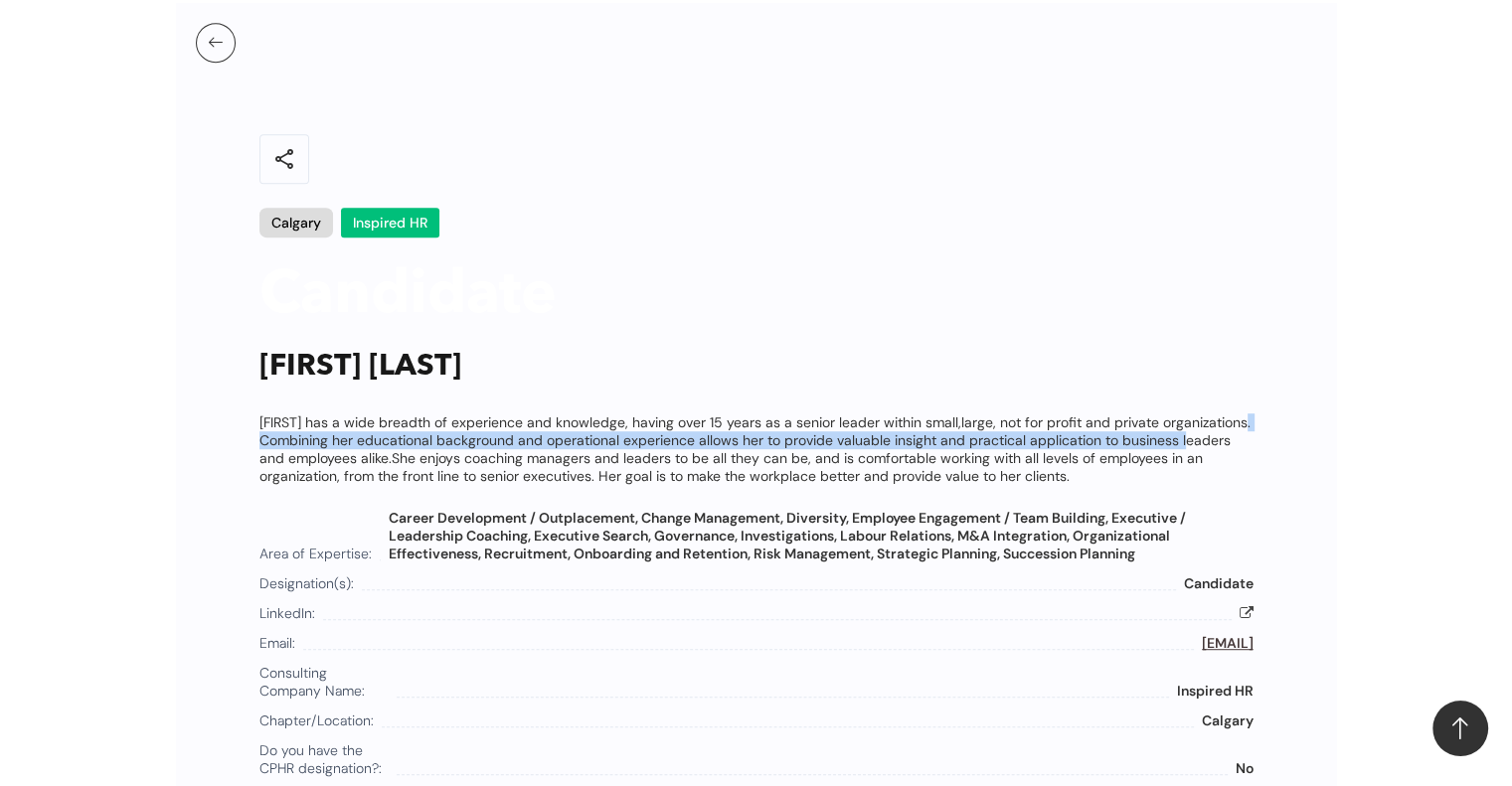 drag, startPoint x: 299, startPoint y: 435, endPoint x: 1198, endPoint y: 436, distance: 899.00056 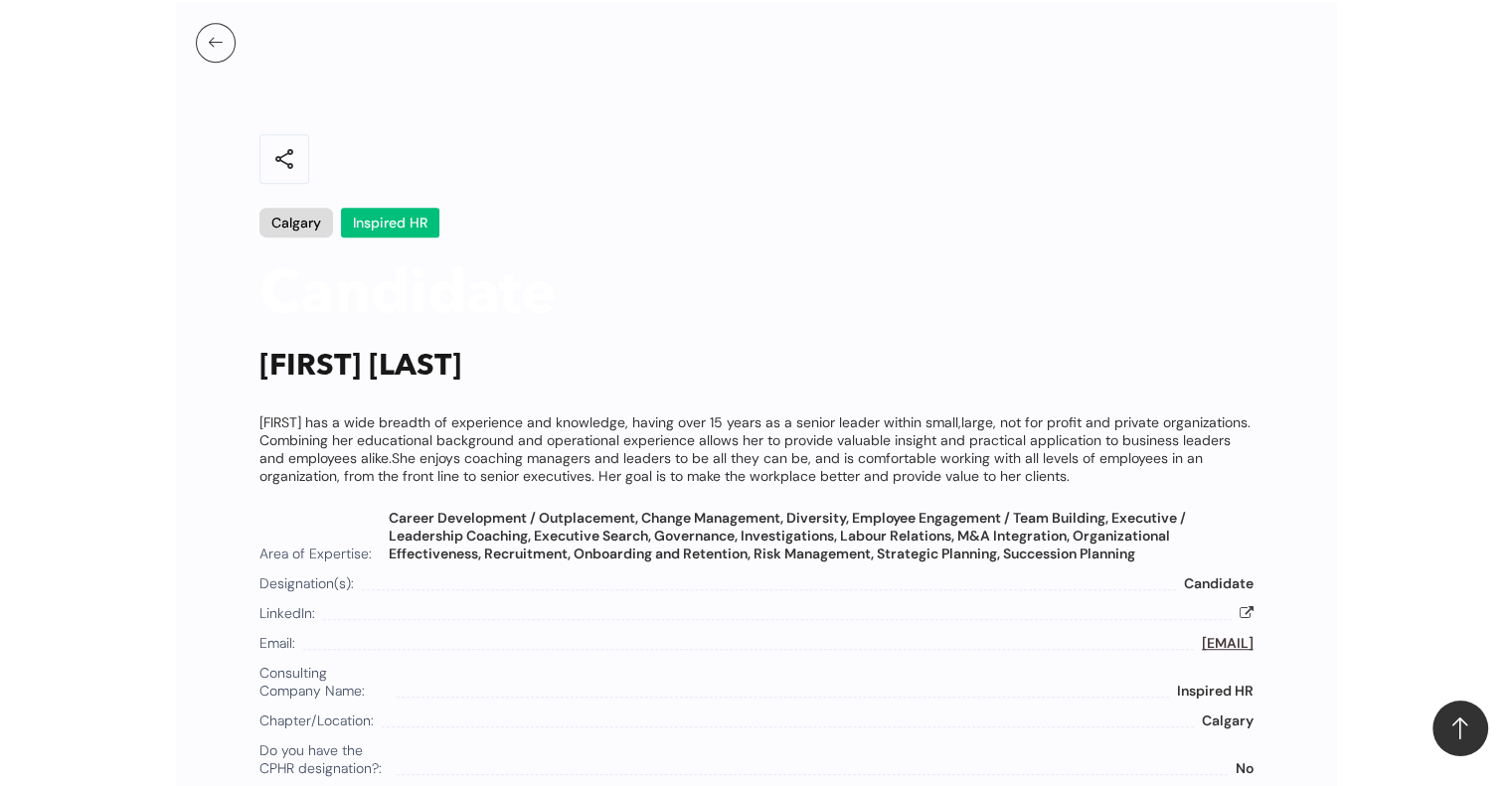 click on "Kari has  a wide breadth of experience and knowledge, having over 15 years as a senior leader within small,large, not for profit and private organizations. Combining her educational background and operational experience allows her to provide valuable insight and practical application to business leaders and employees alike.She enjoys coaching managers and leaders to be all they can be, and is comfortable working with all levels of employees in an organization, from the front line to senior executives. Her goal is to make the workplace better and provide value to her clients." at bounding box center (756, 449) 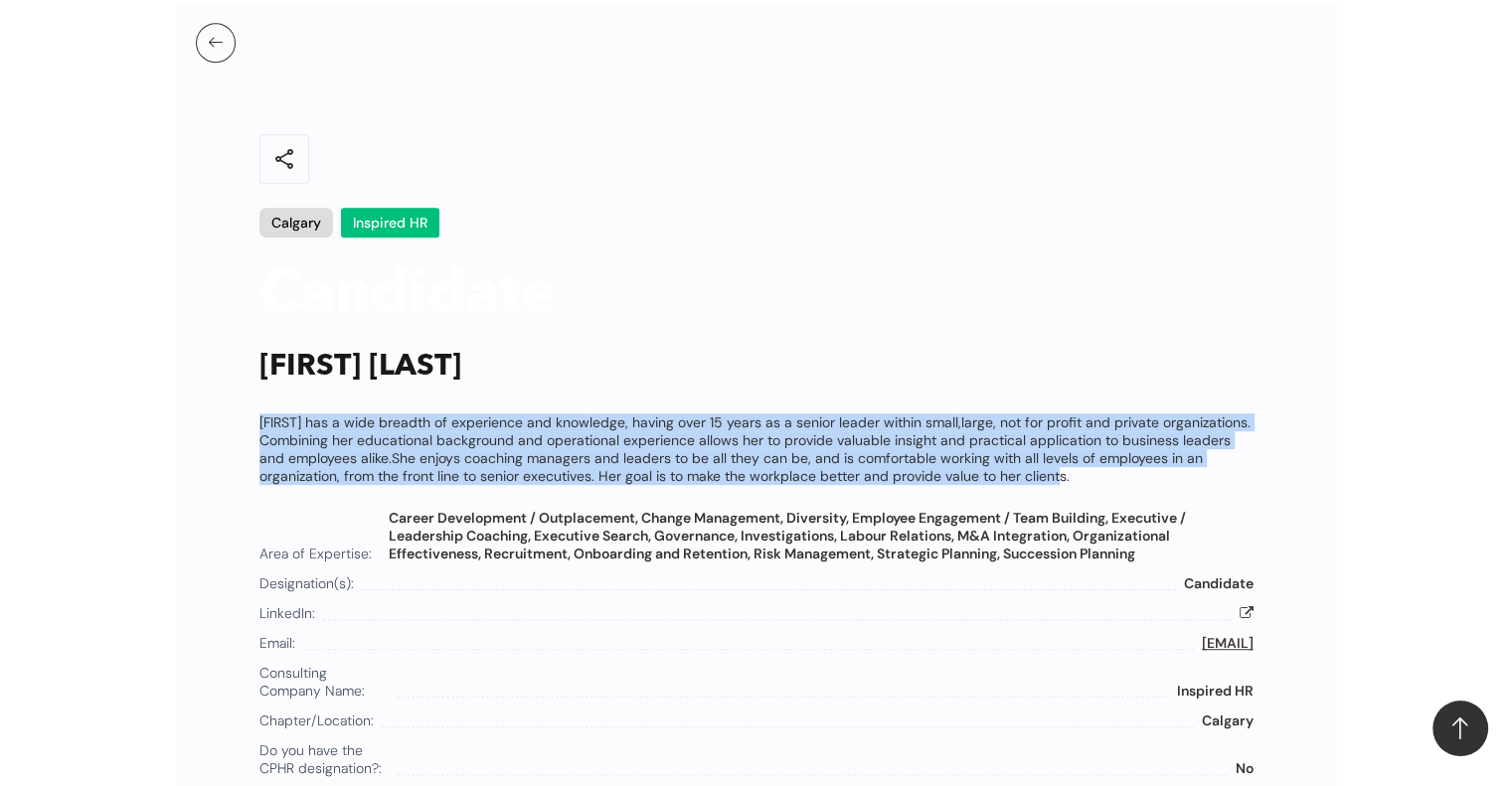 drag, startPoint x: 265, startPoint y: 419, endPoint x: 1286, endPoint y: 474, distance: 1022.4803 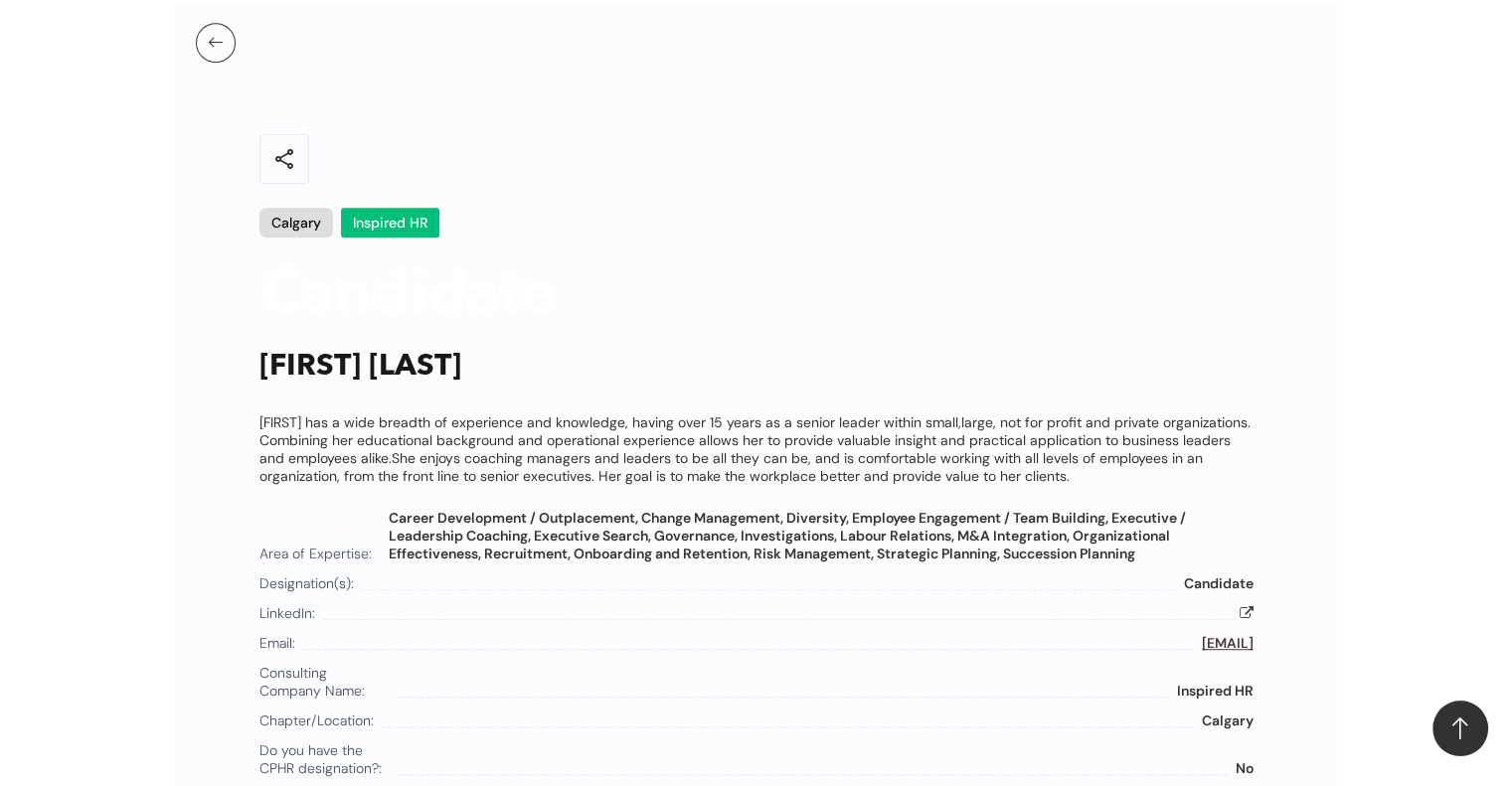 click on "Inspired HR" at bounding box center (390, 223) 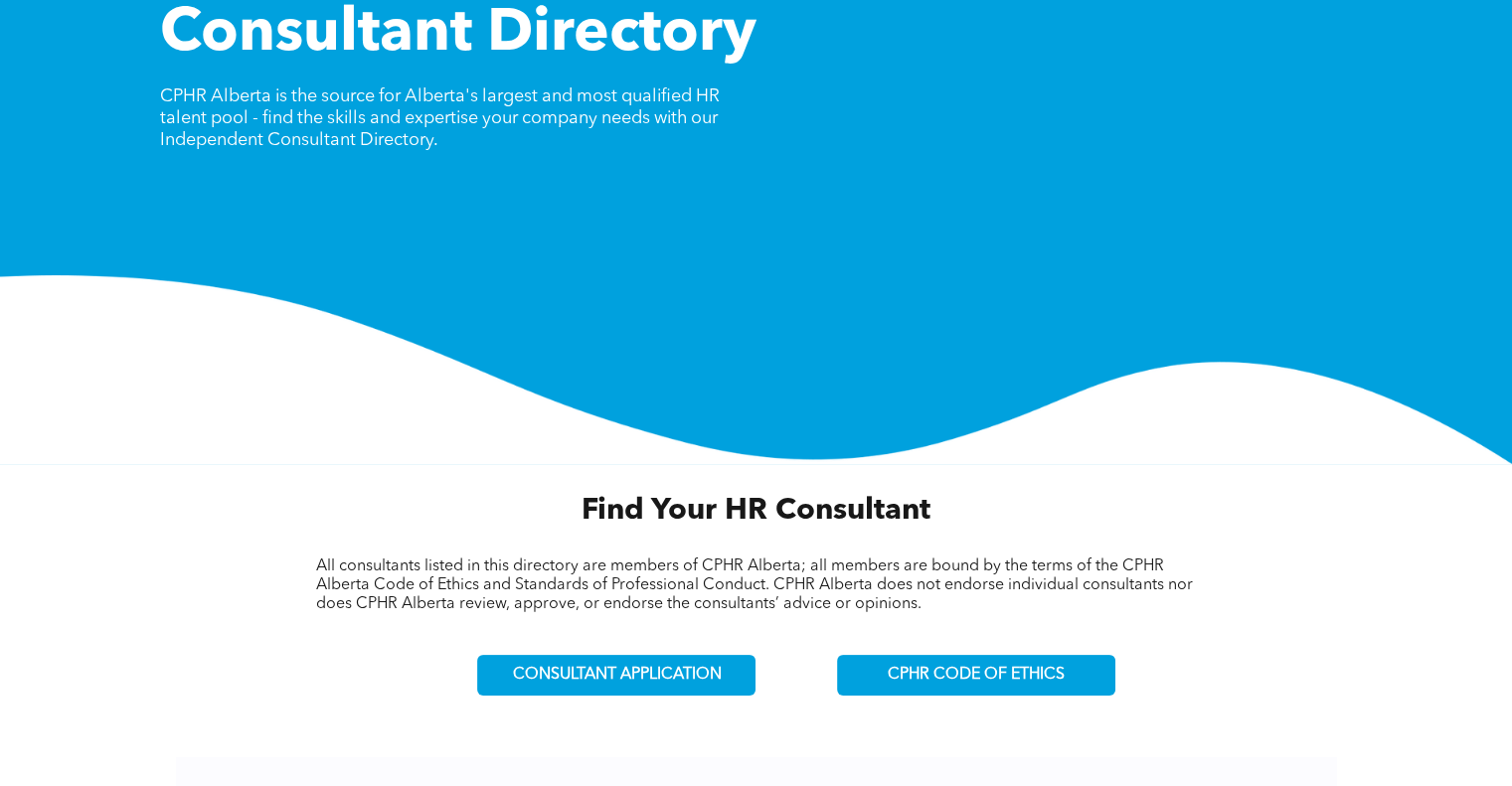 scroll, scrollTop: 0, scrollLeft: 0, axis: both 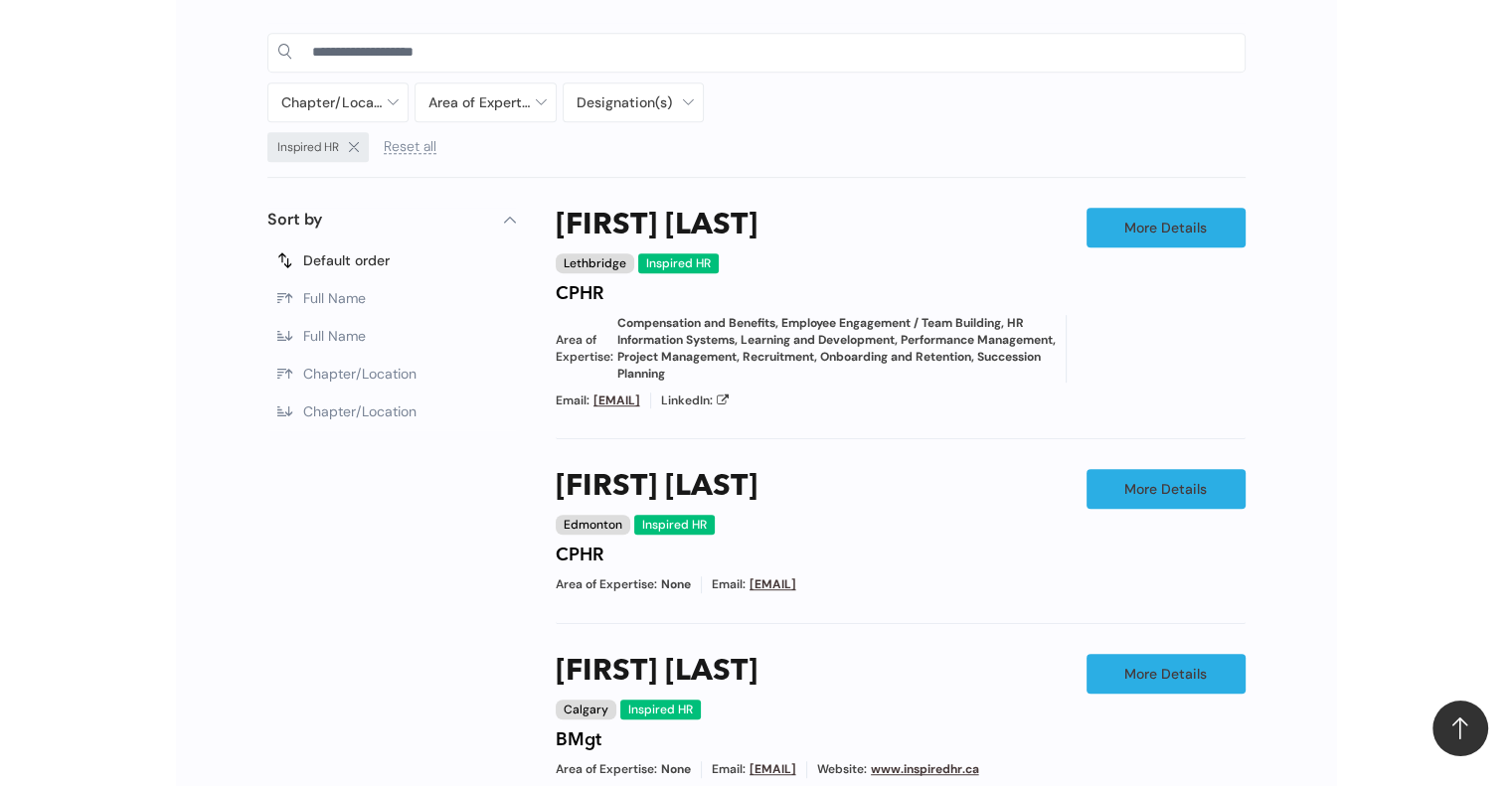 click on "Nicole Carey" at bounding box center [656, 226] 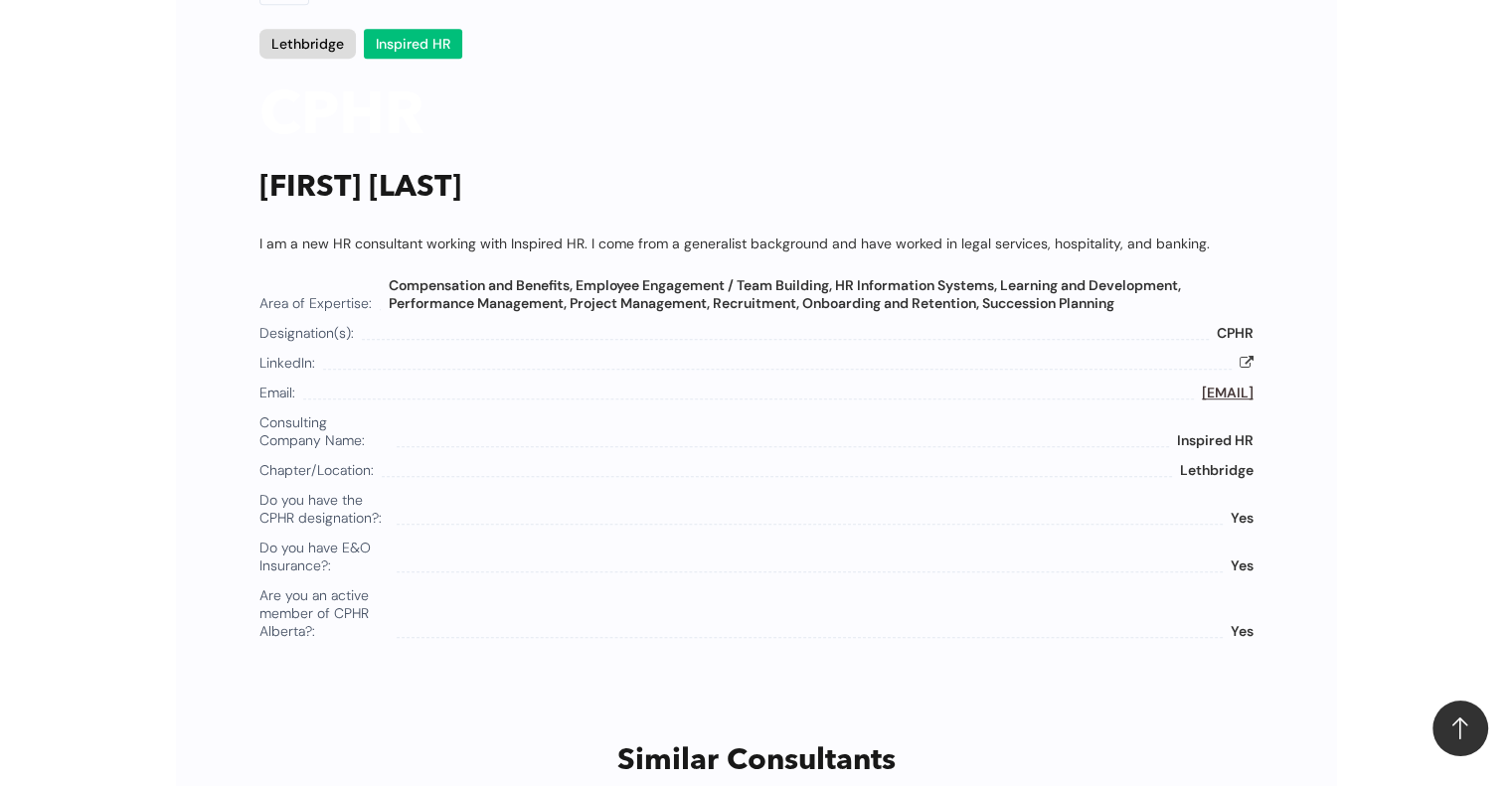 scroll, scrollTop: 1272, scrollLeft: 0, axis: vertical 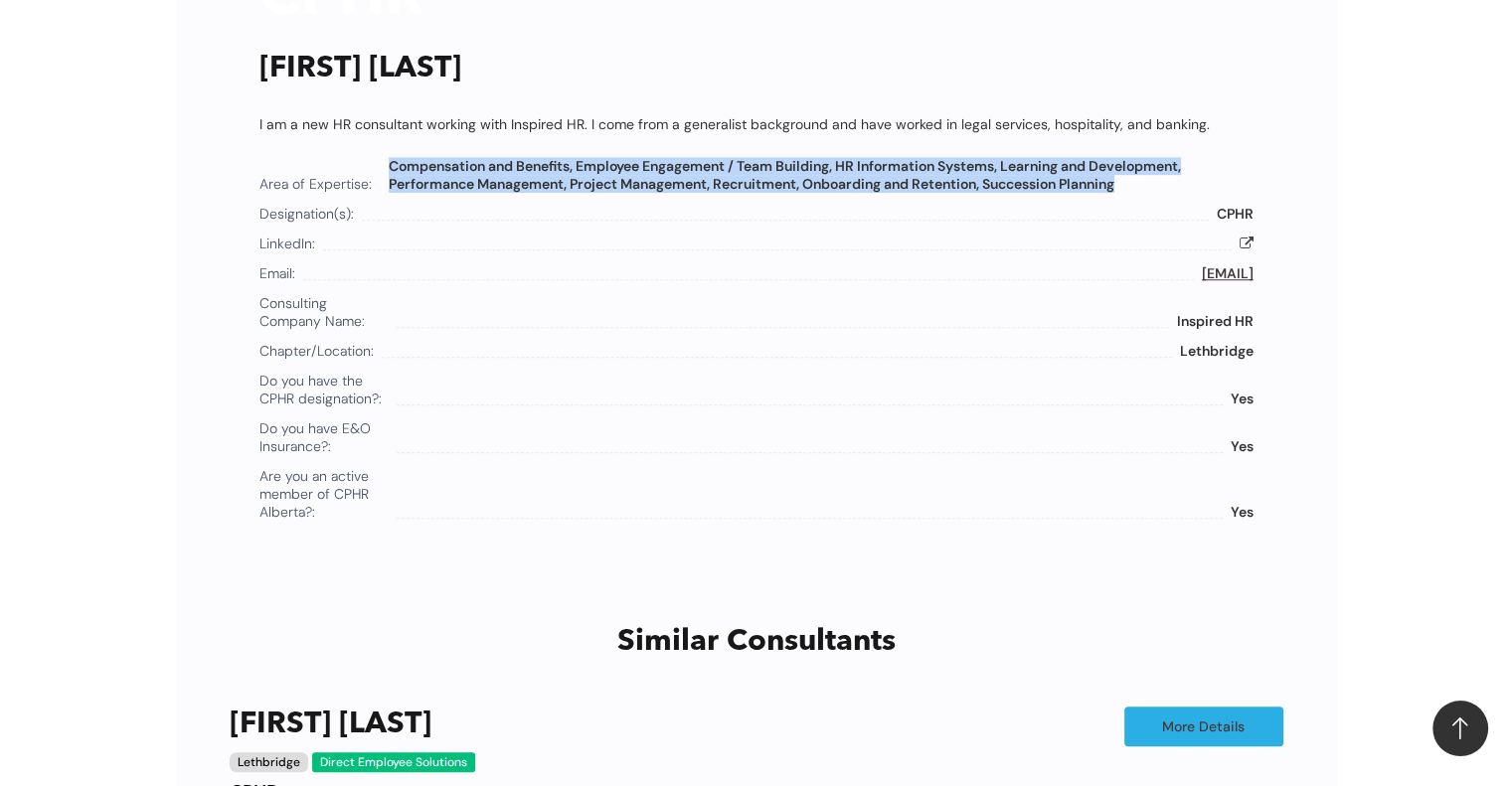 drag, startPoint x: 391, startPoint y: 166, endPoint x: 1235, endPoint y: 177, distance: 844.0717 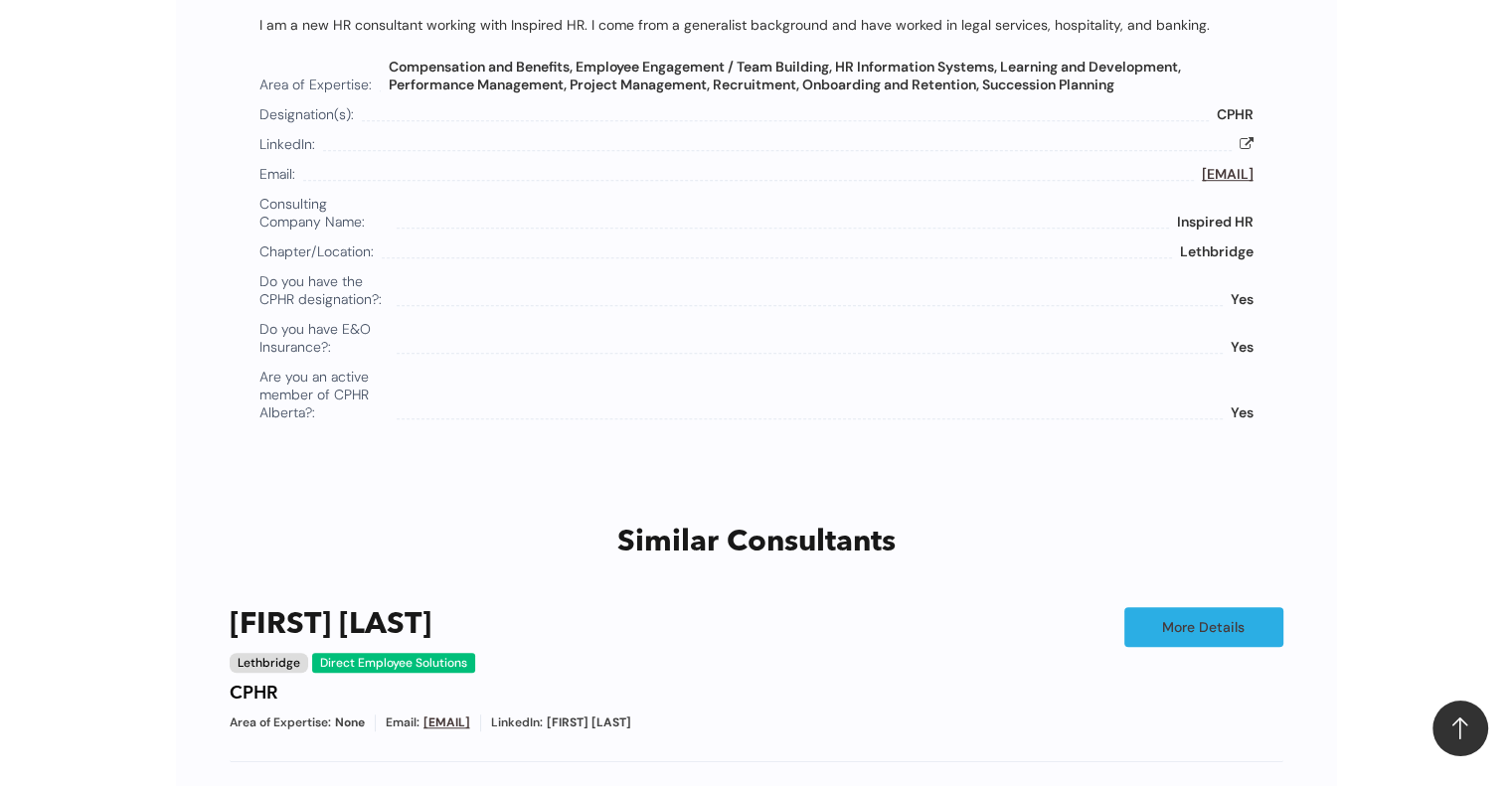 scroll, scrollTop: 1272, scrollLeft: 0, axis: vertical 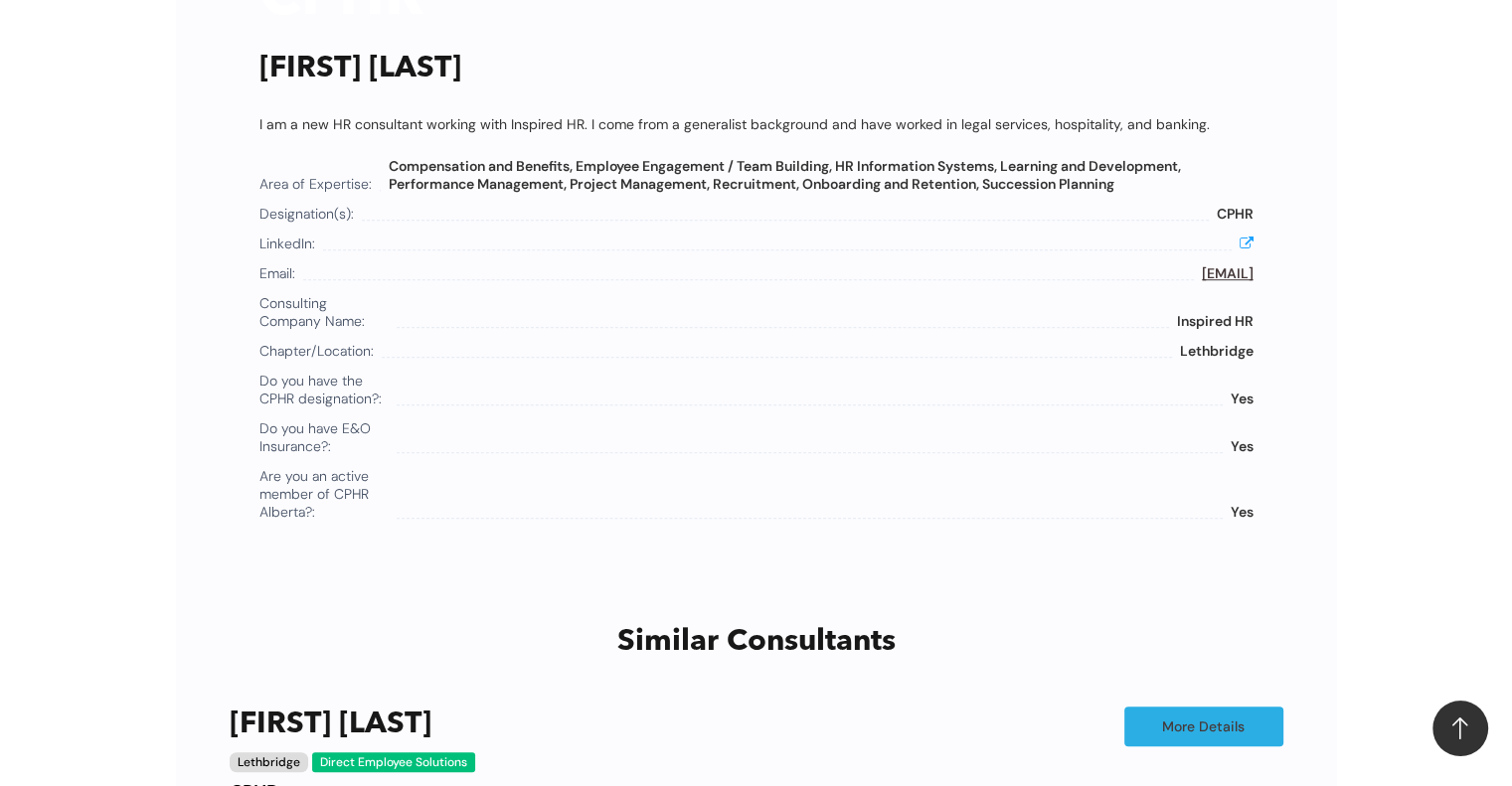 click at bounding box center (1247, 242) 